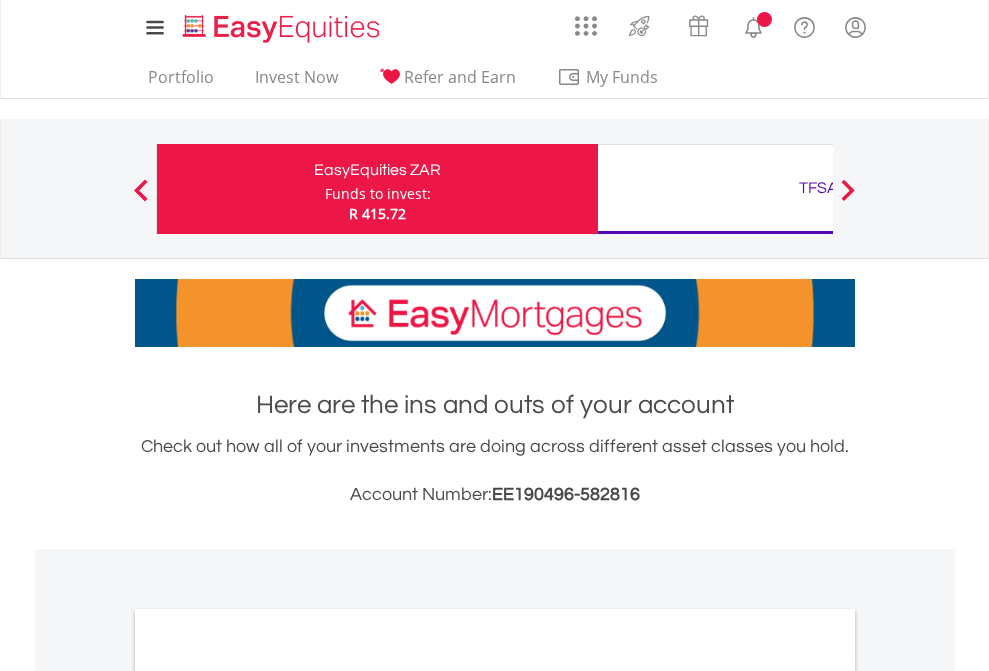 scroll, scrollTop: 0, scrollLeft: 0, axis: both 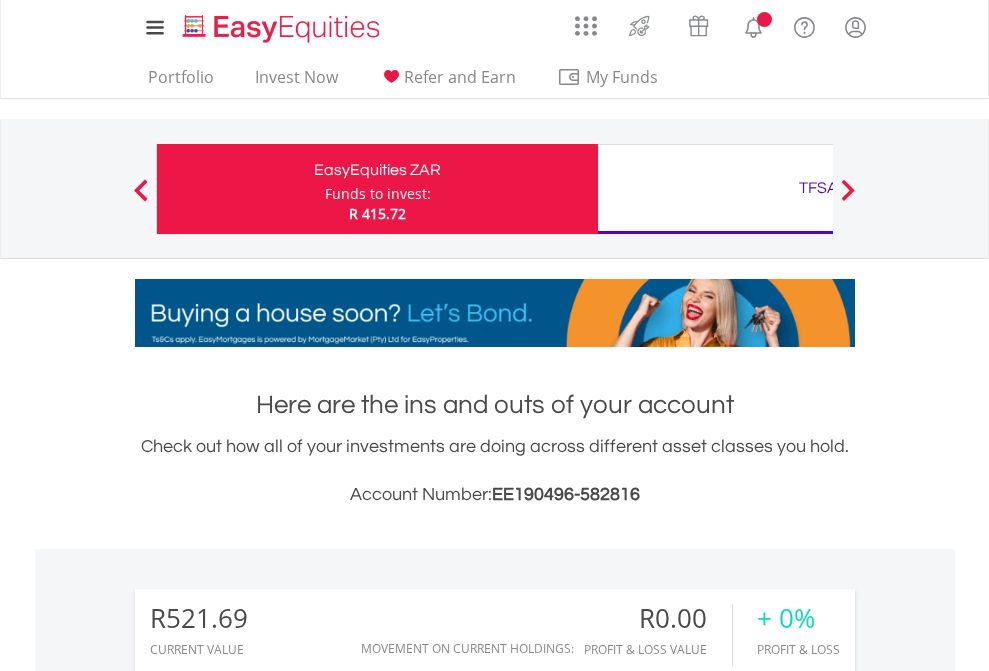 click on "Funds to invest:" at bounding box center (378, 194) 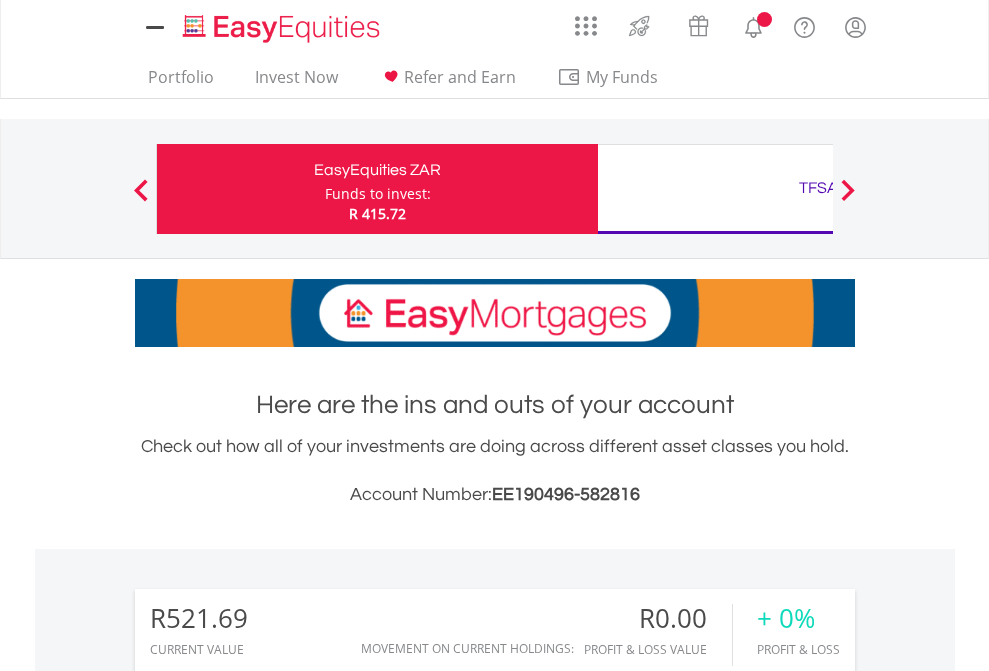 scroll, scrollTop: 0, scrollLeft: 0, axis: both 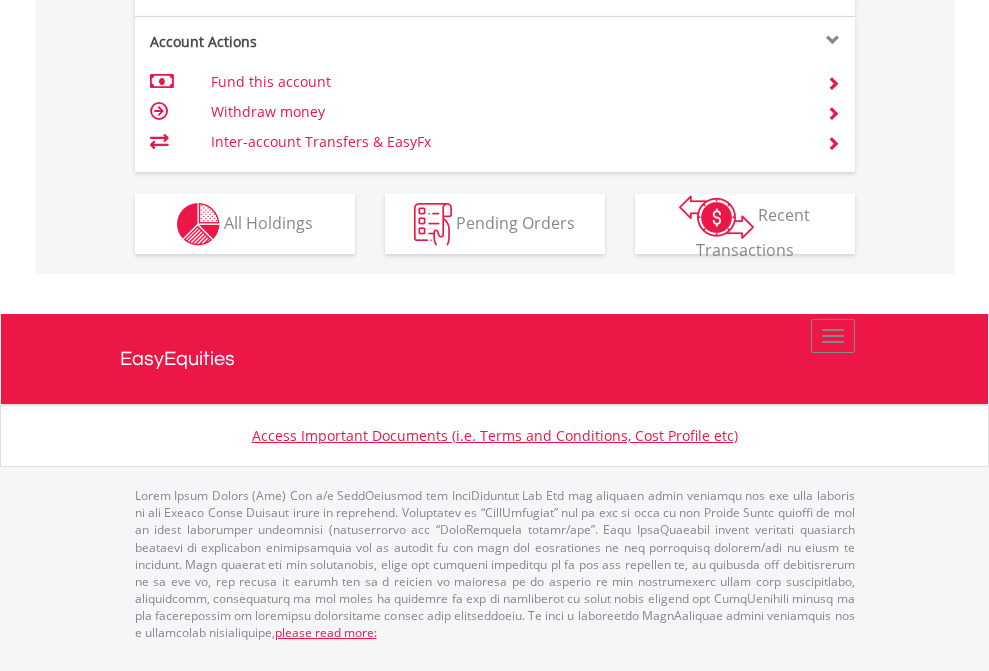 click on "Investment types" at bounding box center [706, -337] 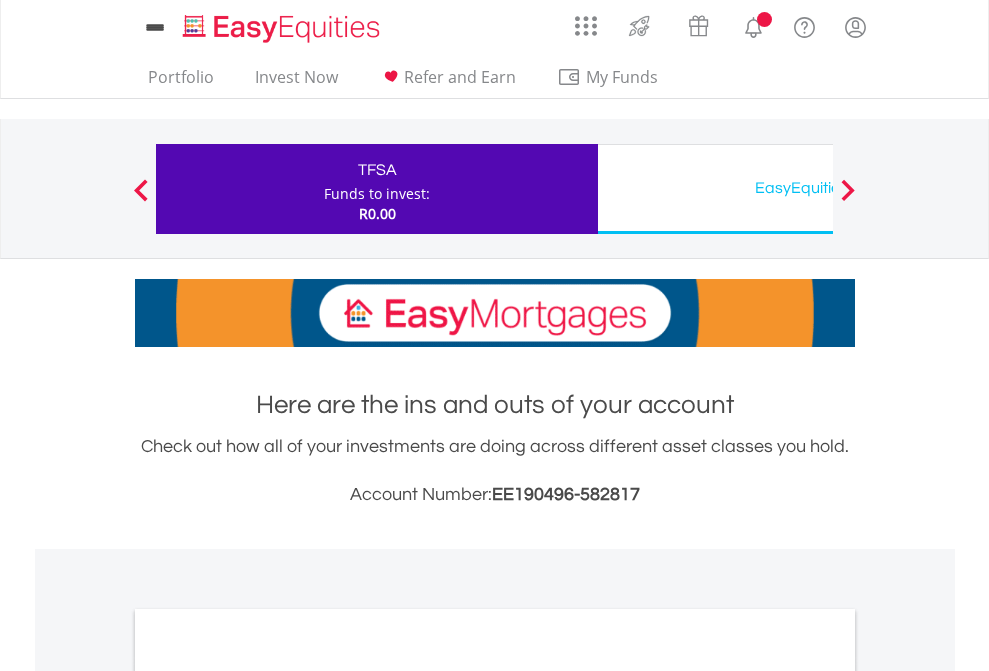 scroll, scrollTop: 0, scrollLeft: 0, axis: both 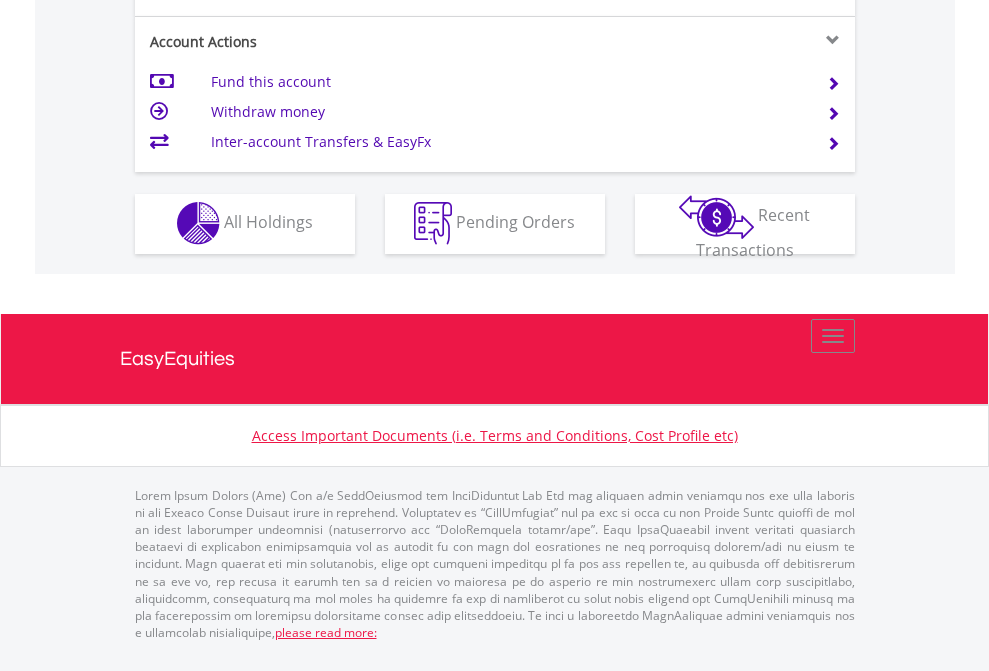 click on "Investment types" at bounding box center (706, -353) 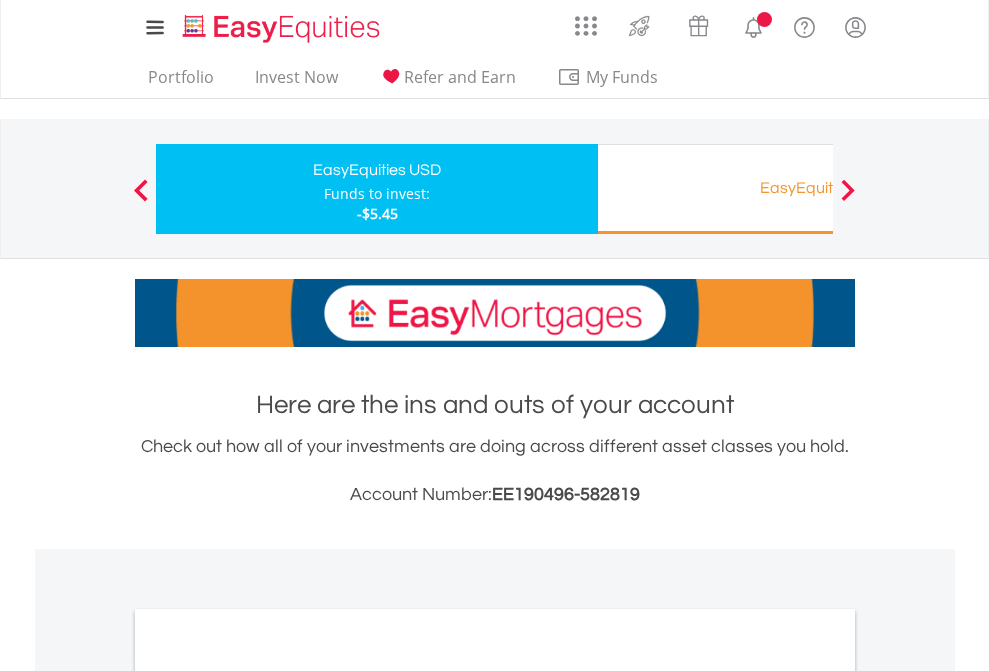 scroll, scrollTop: 0, scrollLeft: 0, axis: both 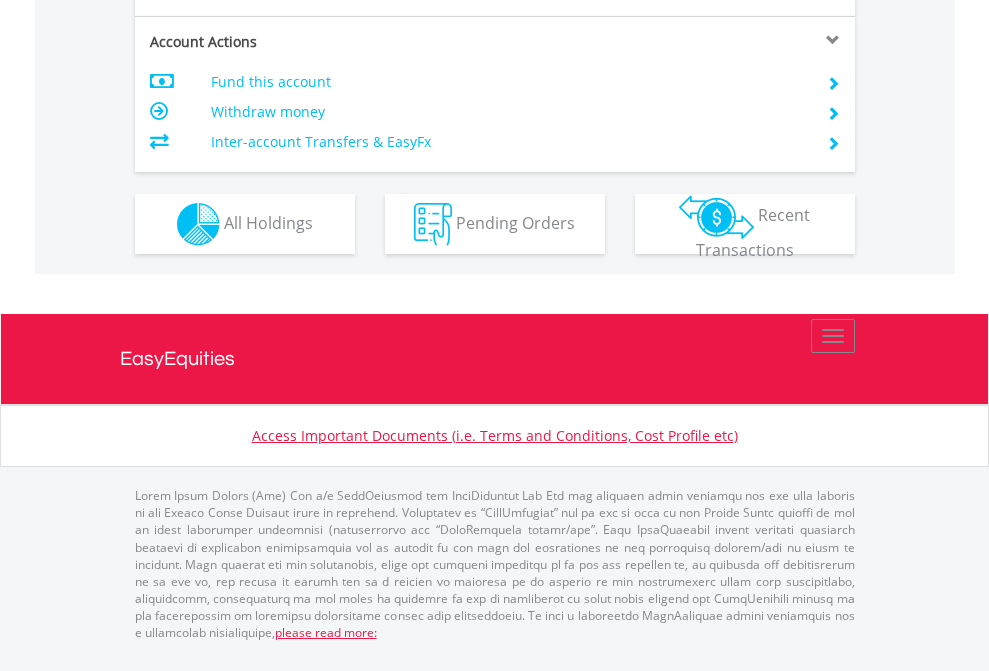click on "Investment types" at bounding box center [706, -337] 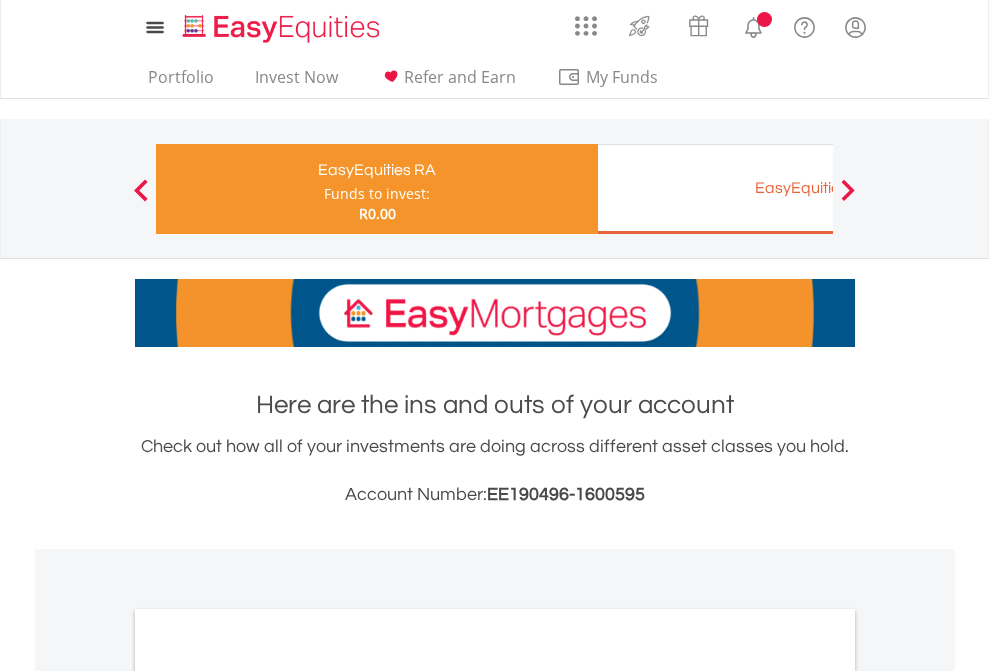 scroll, scrollTop: 0, scrollLeft: 0, axis: both 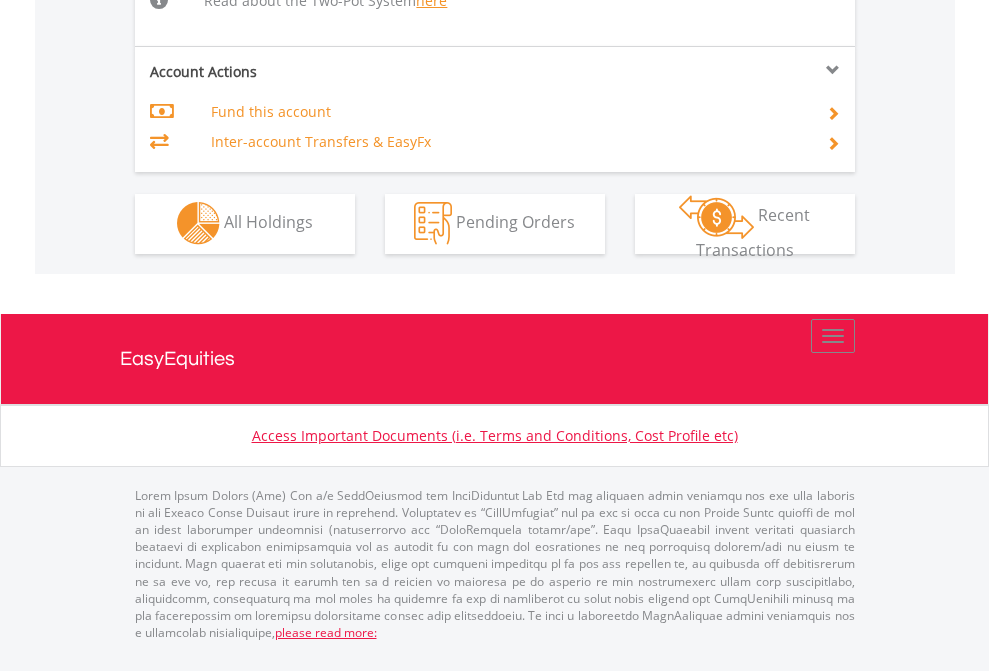 click on "Investment types" at bounding box center (706, -534) 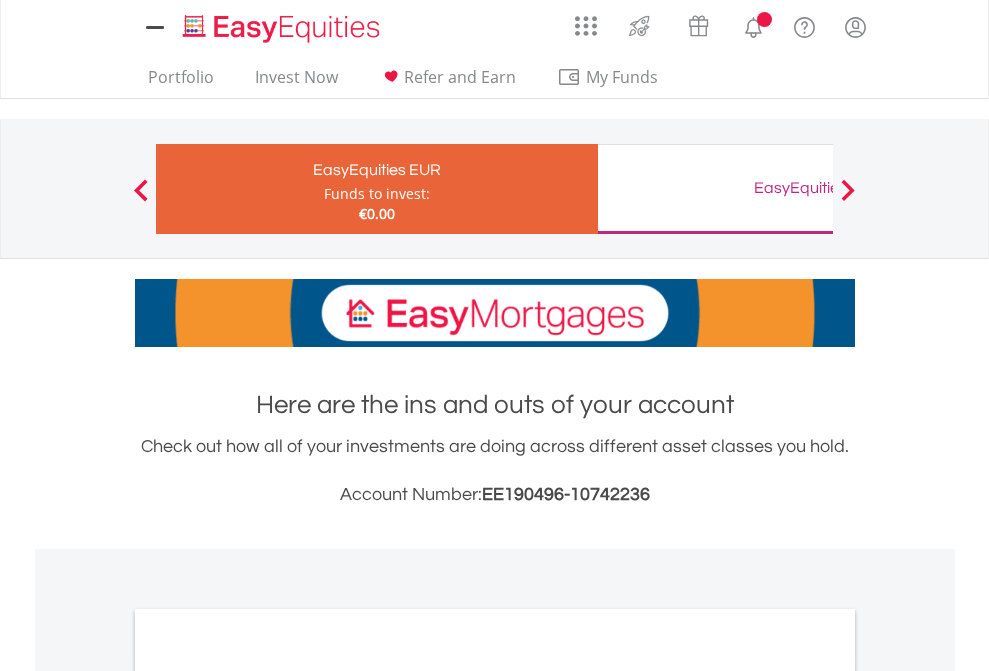 scroll, scrollTop: 0, scrollLeft: 0, axis: both 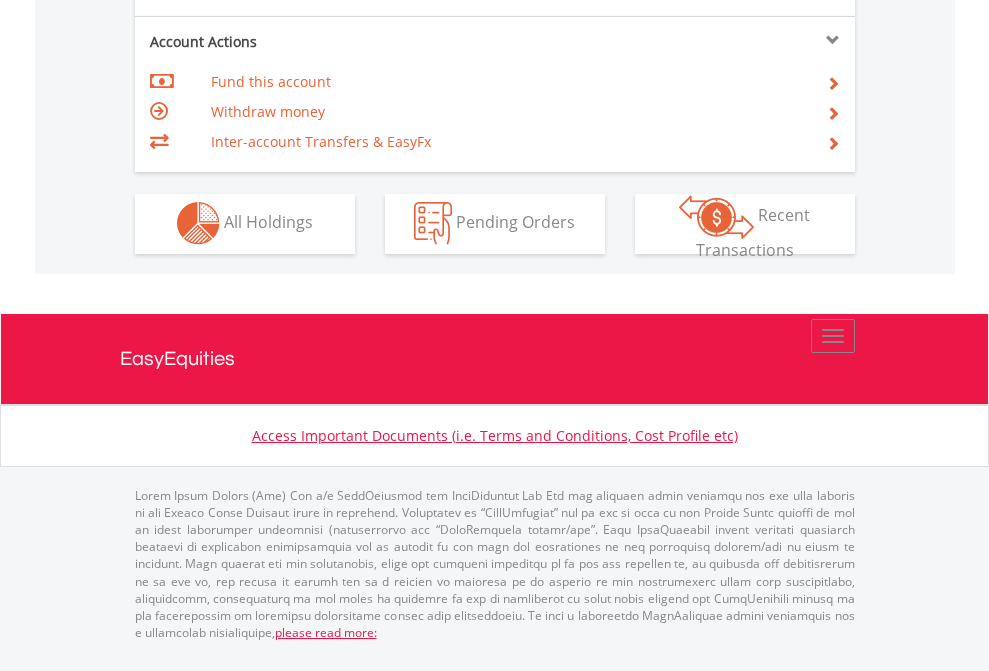 click on "Investment types" at bounding box center (706, -353) 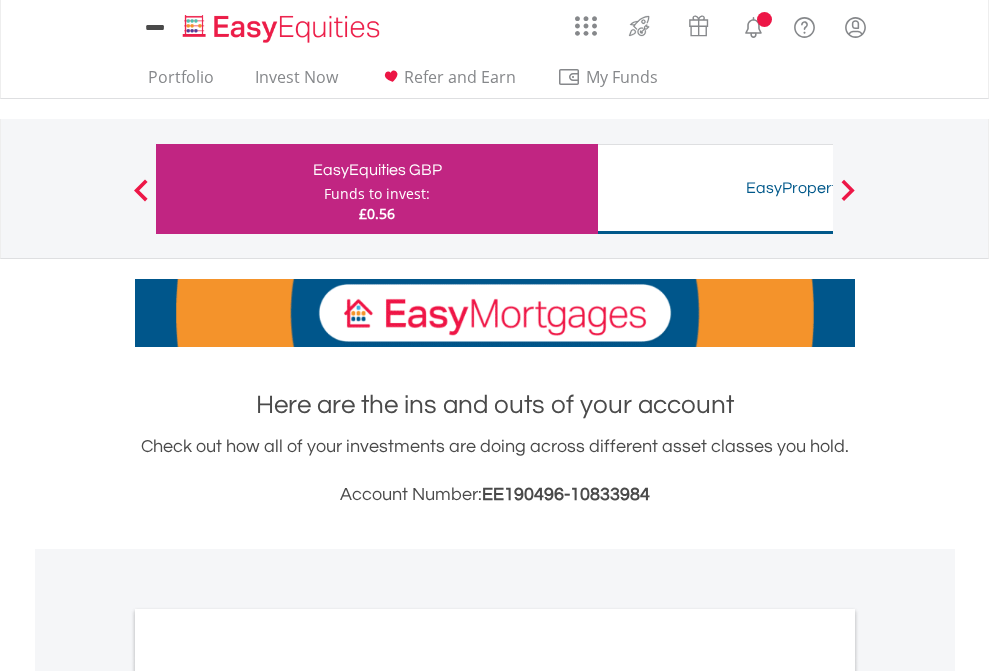 scroll, scrollTop: 0, scrollLeft: 0, axis: both 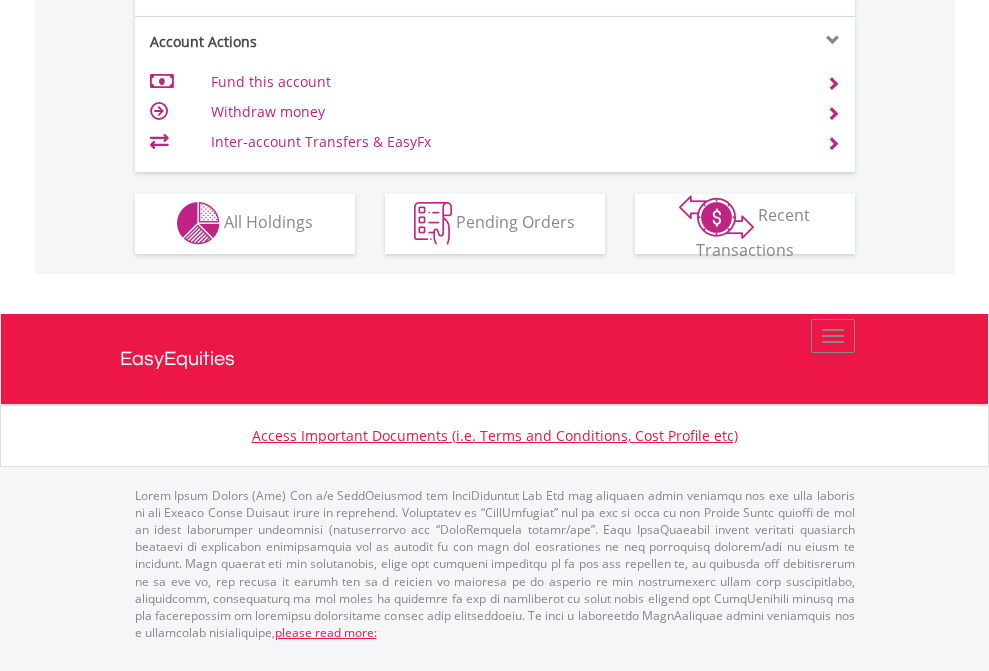 click on "Investment types" at bounding box center (706, -353) 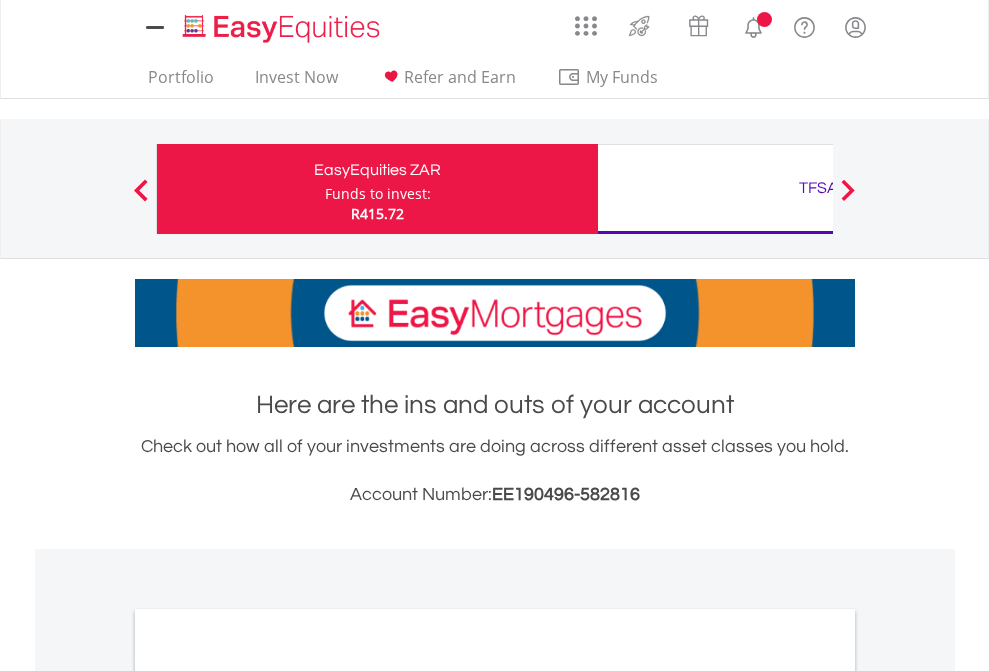 scroll, scrollTop: 1202, scrollLeft: 0, axis: vertical 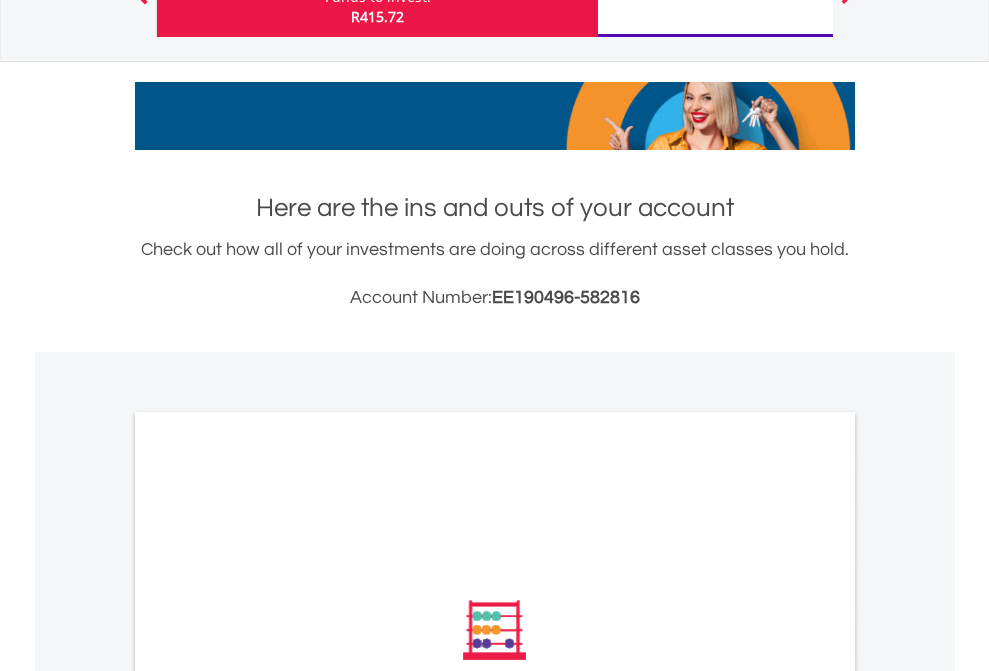 click on "All Holdings" at bounding box center [268, 899] 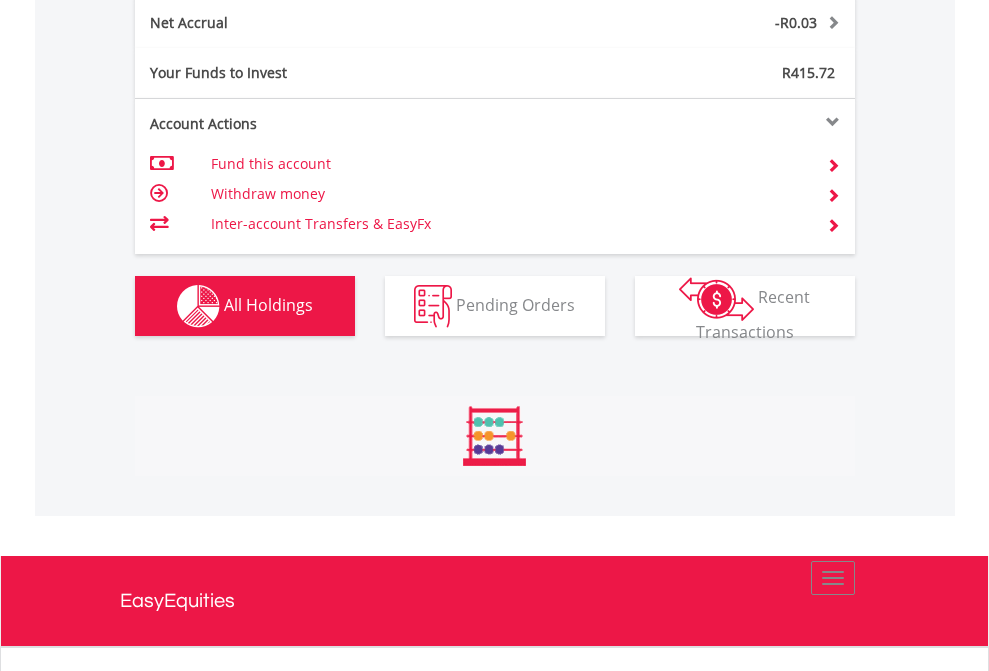 scroll, scrollTop: 999808, scrollLeft: 999687, axis: both 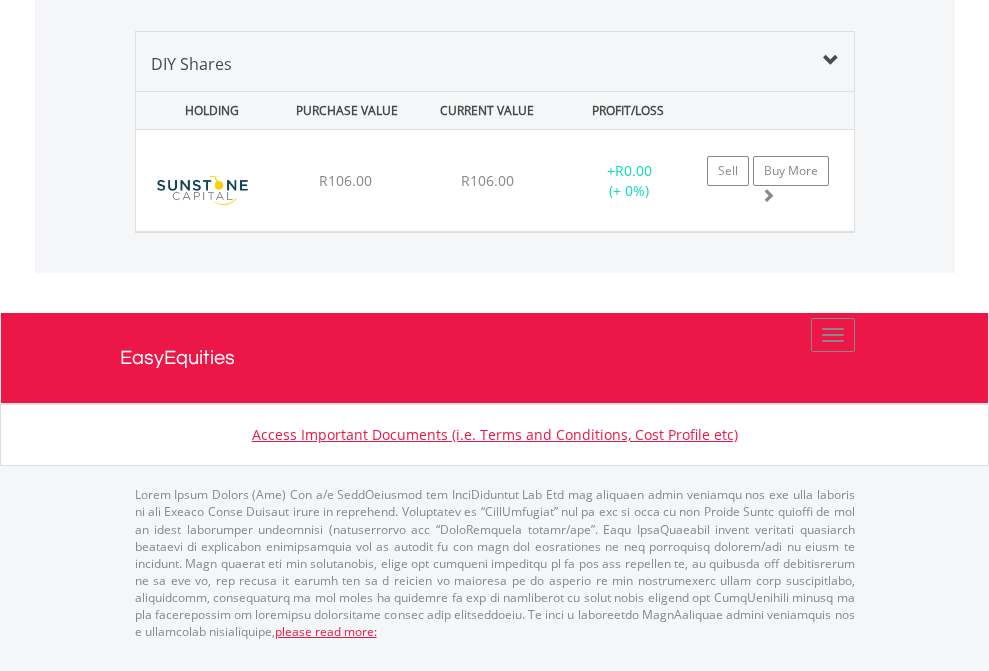 click on "TFSA" at bounding box center (818, -1379) 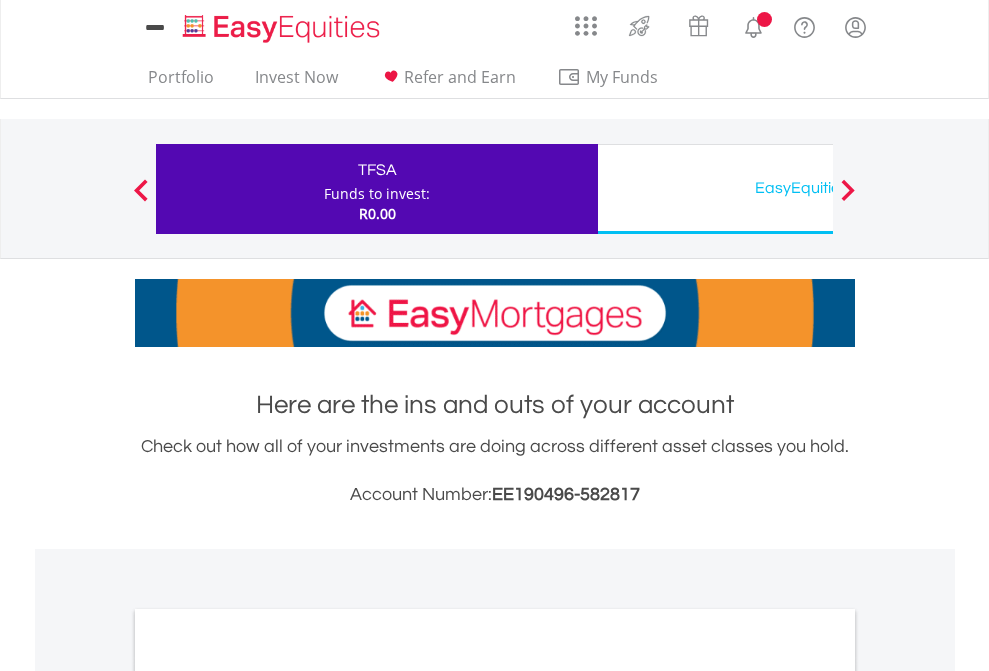 scroll, scrollTop: 1202, scrollLeft: 0, axis: vertical 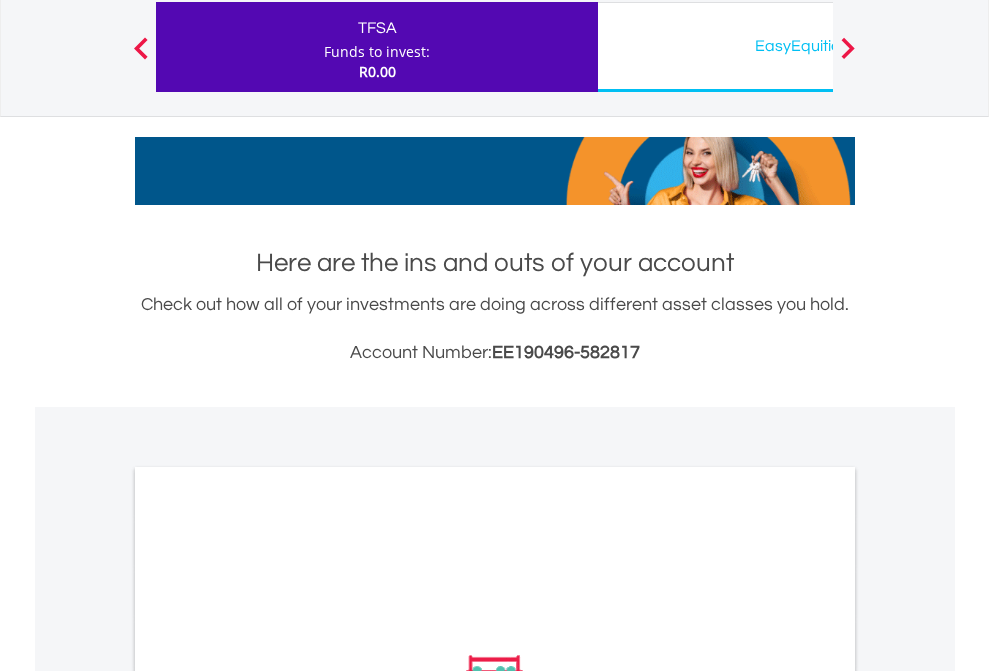 click on "All Holdings" at bounding box center (268, 954) 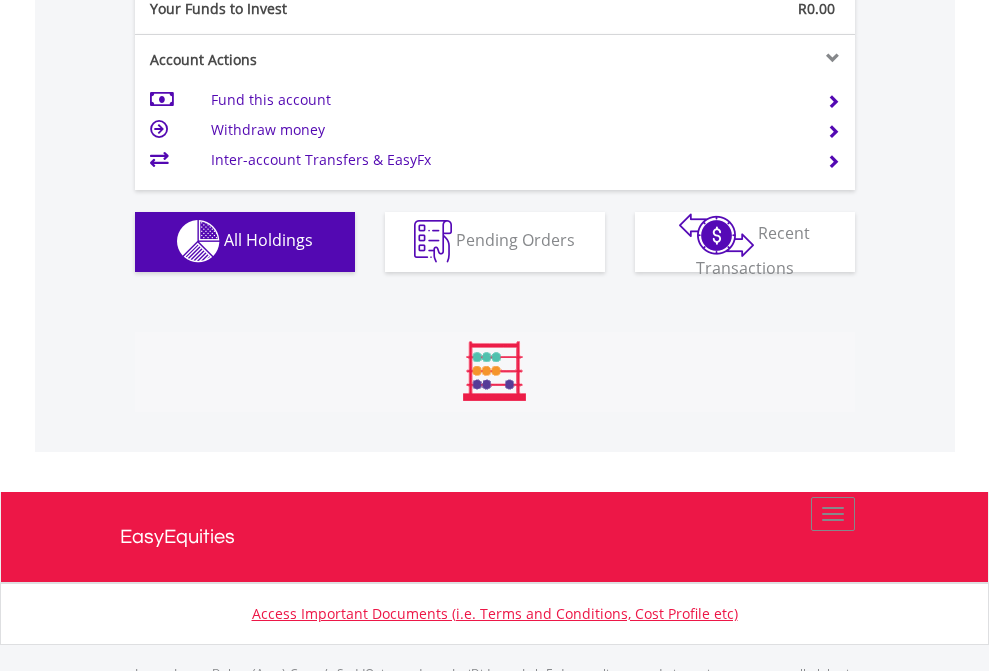 scroll, scrollTop: 999808, scrollLeft: 999687, axis: both 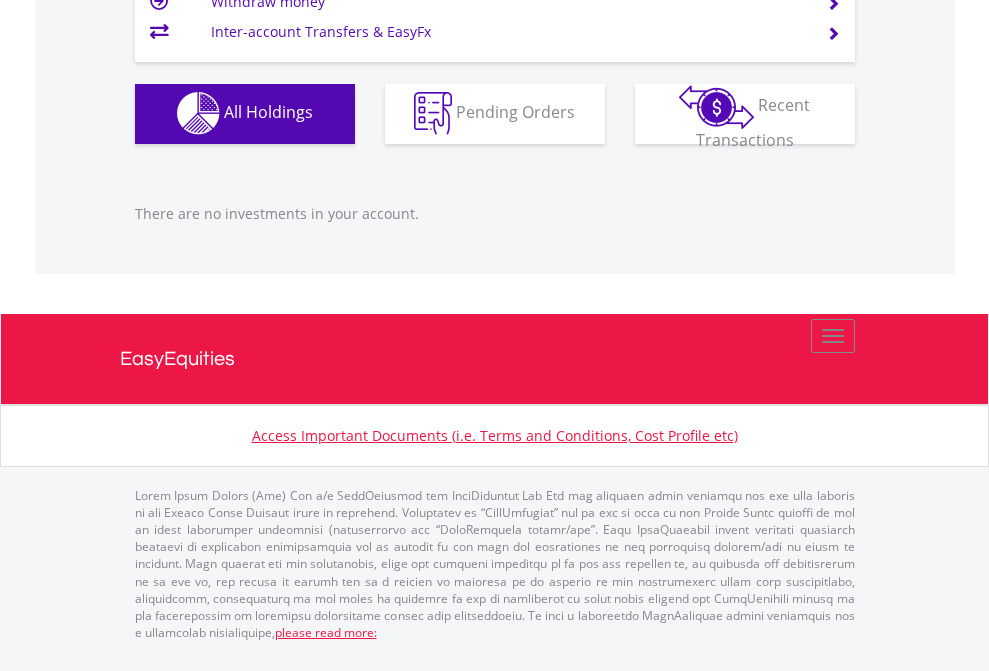 click on "EasyEquities USD" at bounding box center [818, -1142] 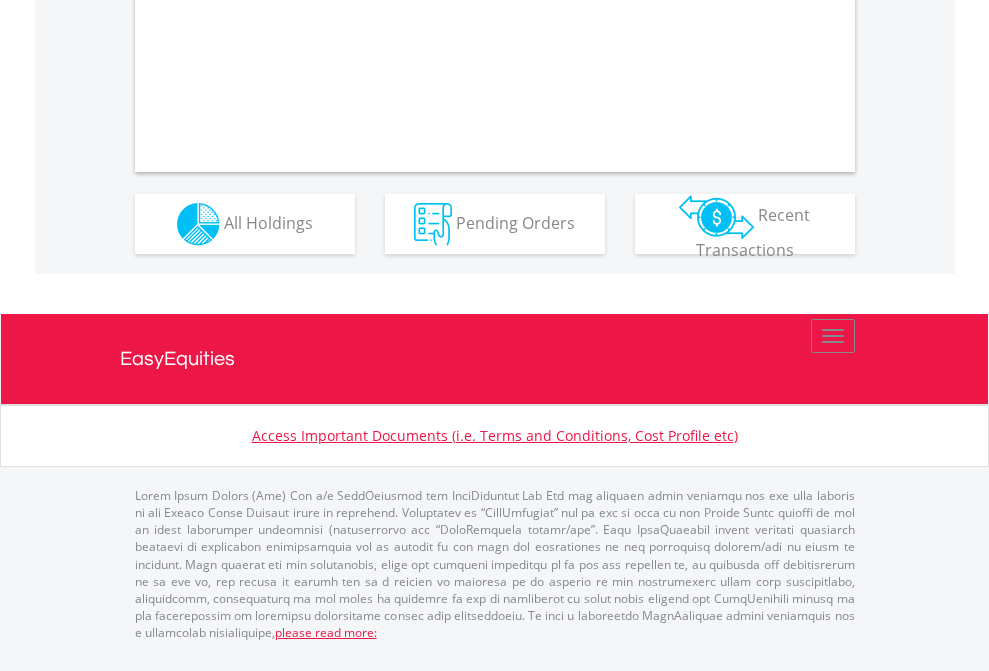 click on "All Holdings" at bounding box center (268, 222) 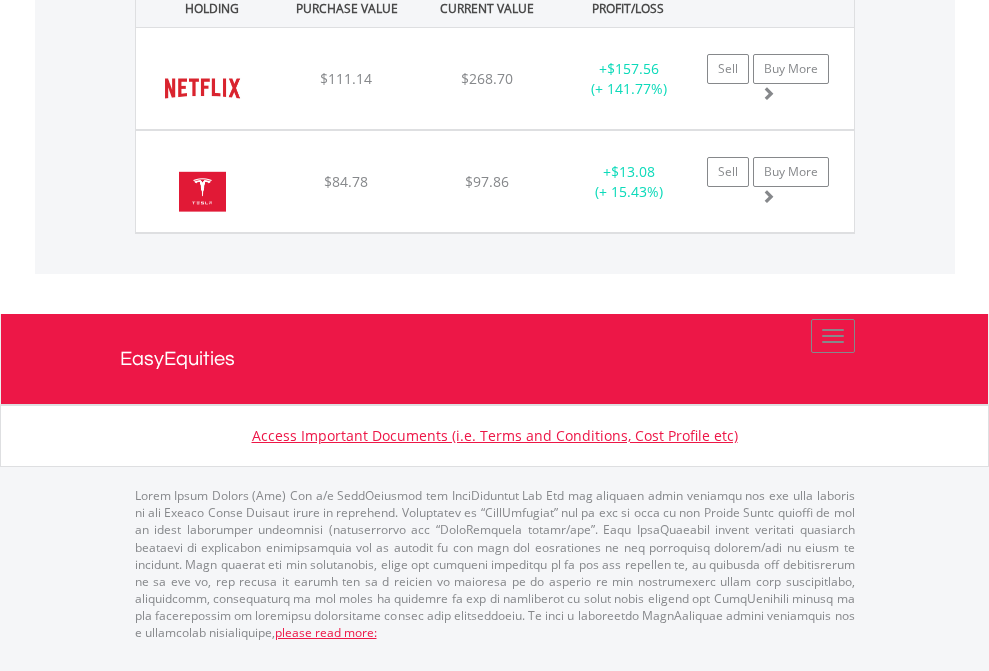 scroll, scrollTop: 144, scrollLeft: 0, axis: vertical 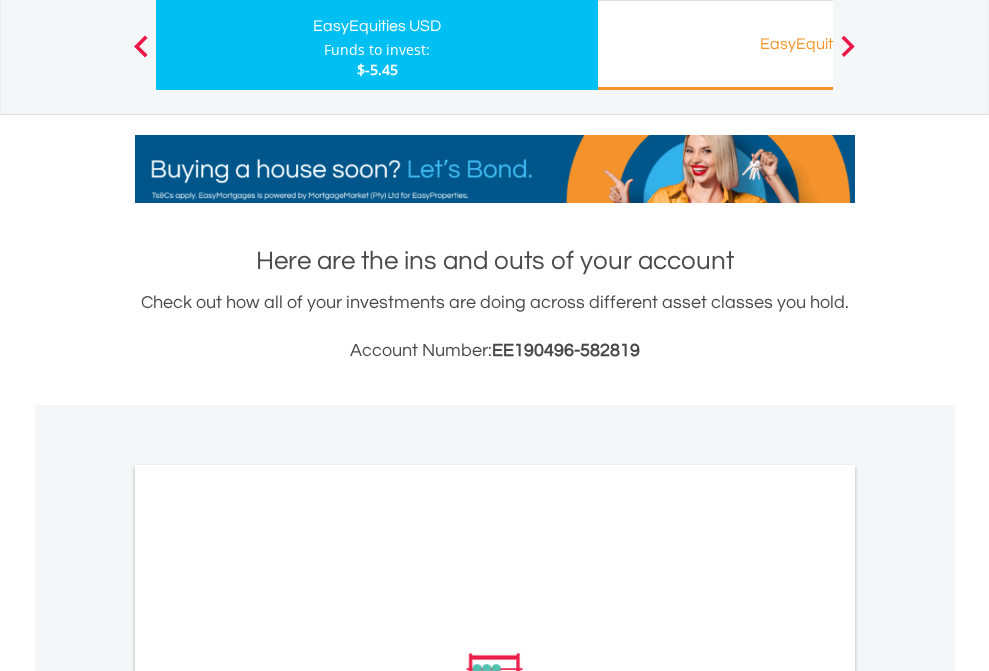 click on "EasyEquities RA" at bounding box center (818, 44) 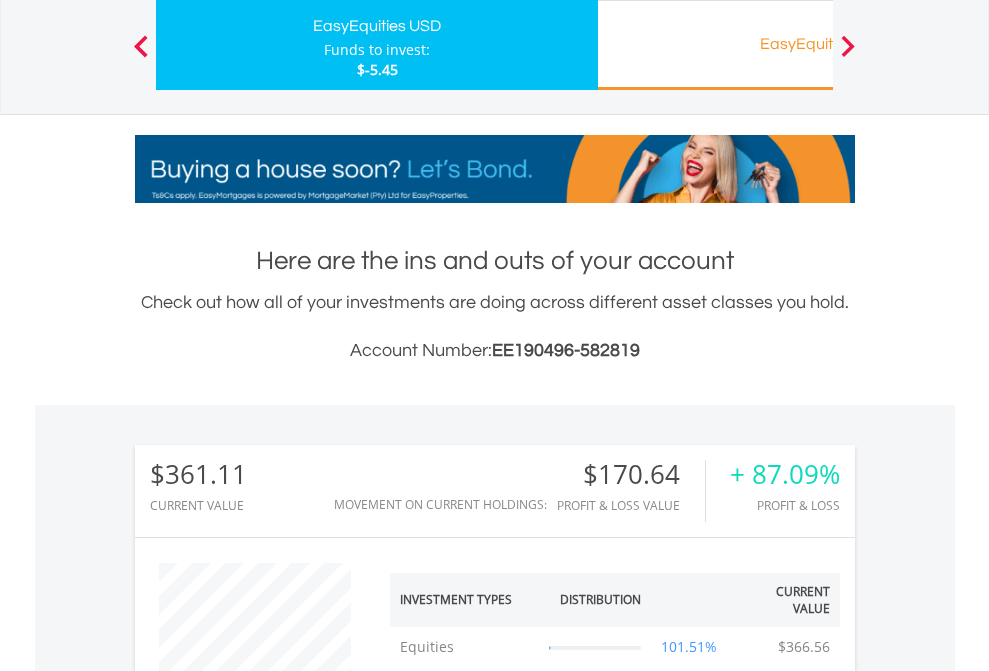 scroll, scrollTop: 999808, scrollLeft: 999687, axis: both 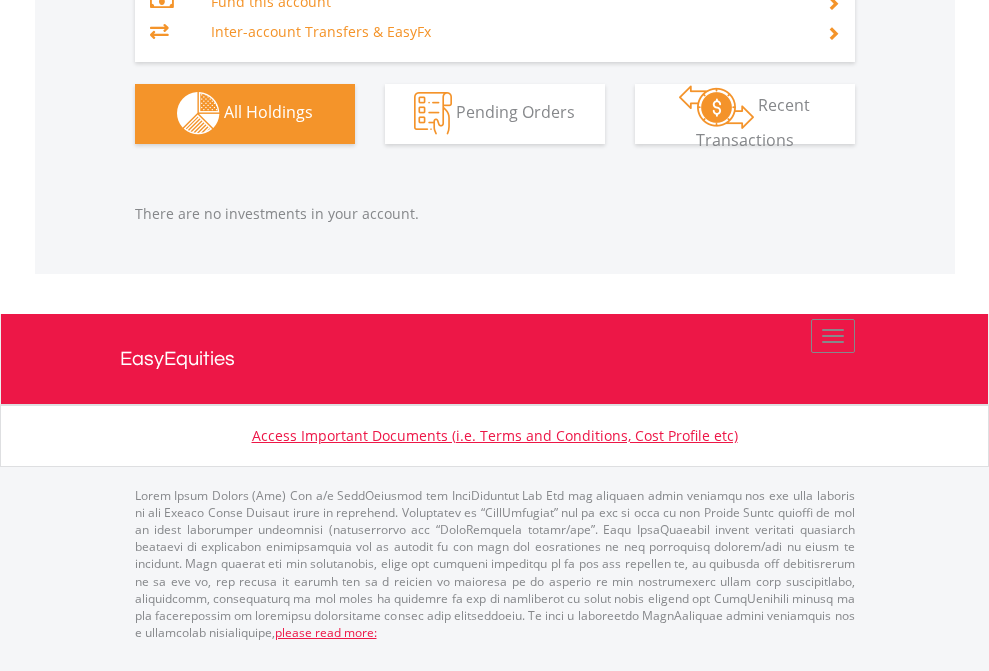 click on "EasyEquities EUR" at bounding box center [818, -1323] 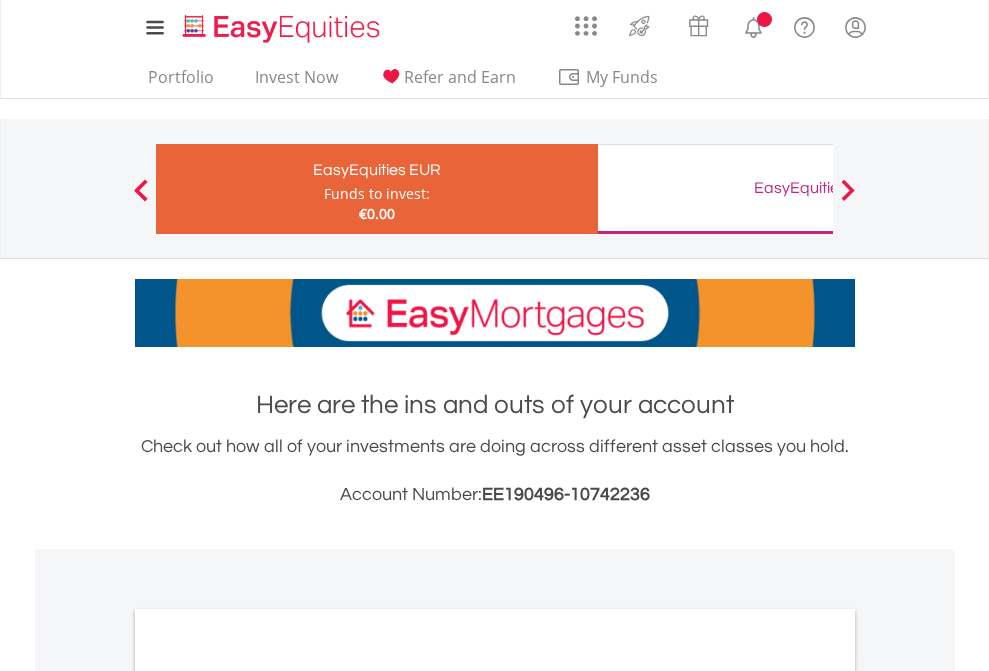 scroll, scrollTop: 1202, scrollLeft: 0, axis: vertical 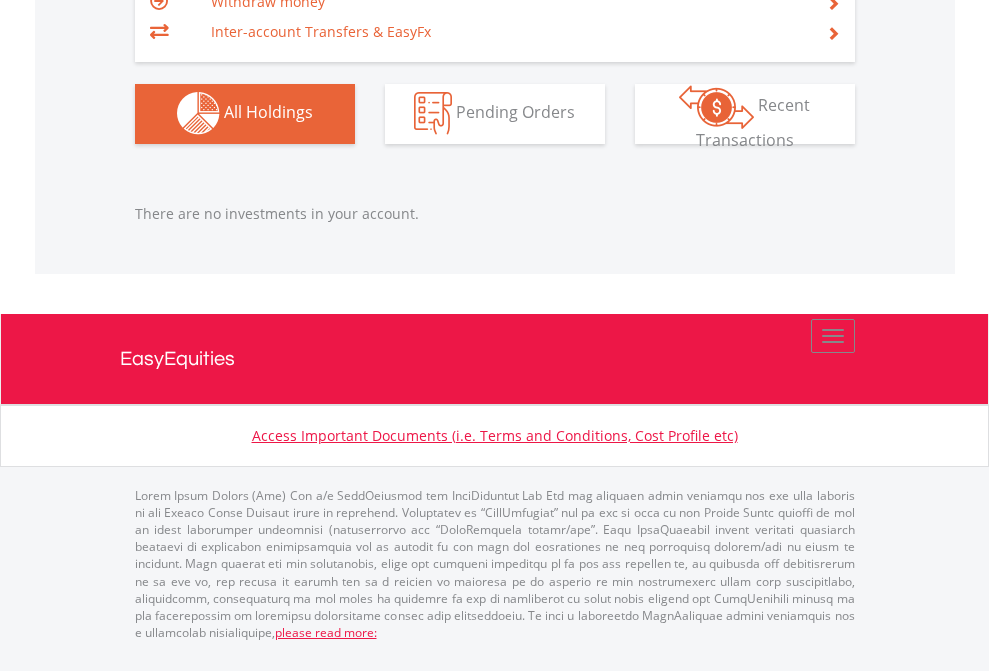 click on "EasyEquities GBP" at bounding box center (818, -1142) 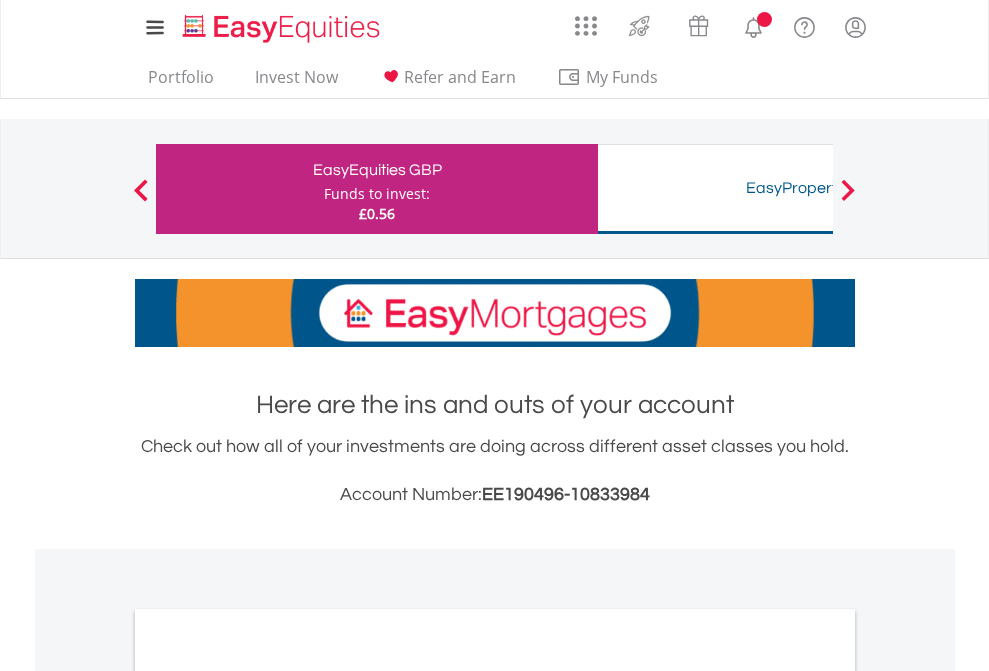 scroll, scrollTop: 0, scrollLeft: 0, axis: both 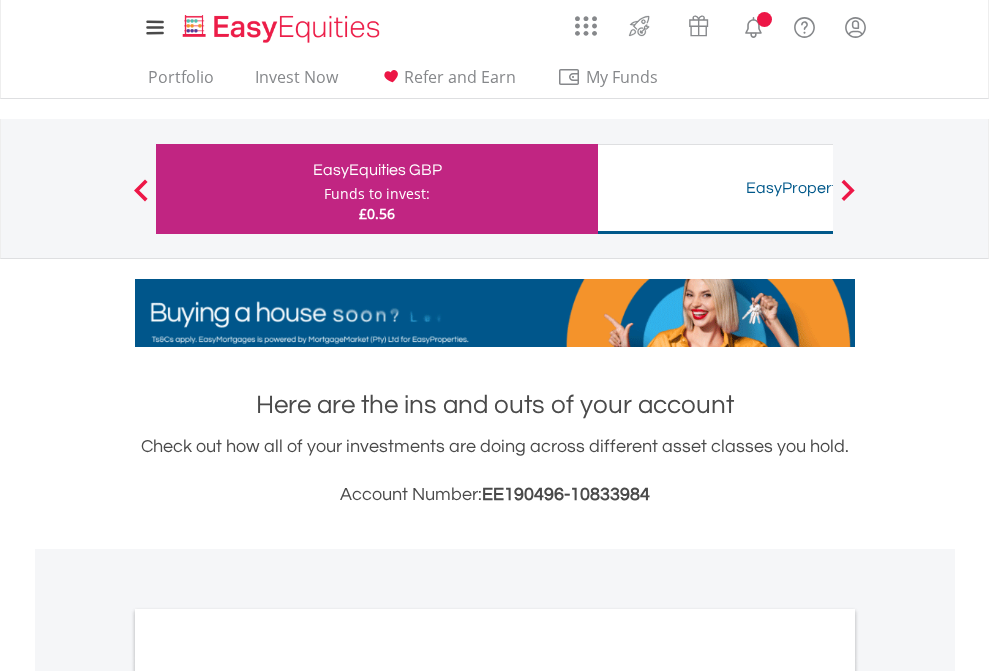click on "All Holdings" at bounding box center (268, 1096) 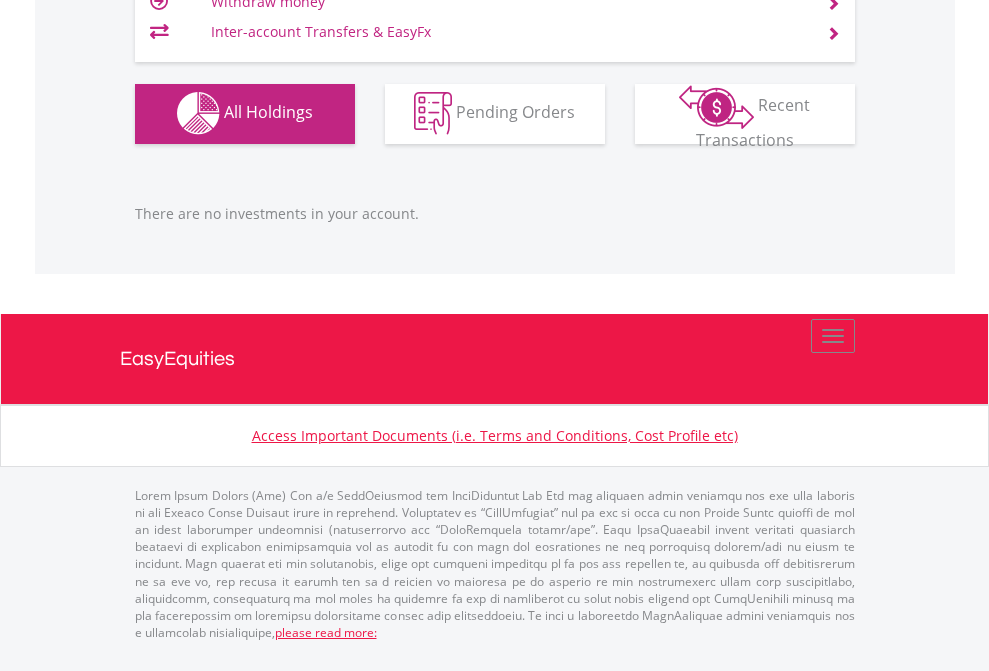 scroll, scrollTop: 1980, scrollLeft: 0, axis: vertical 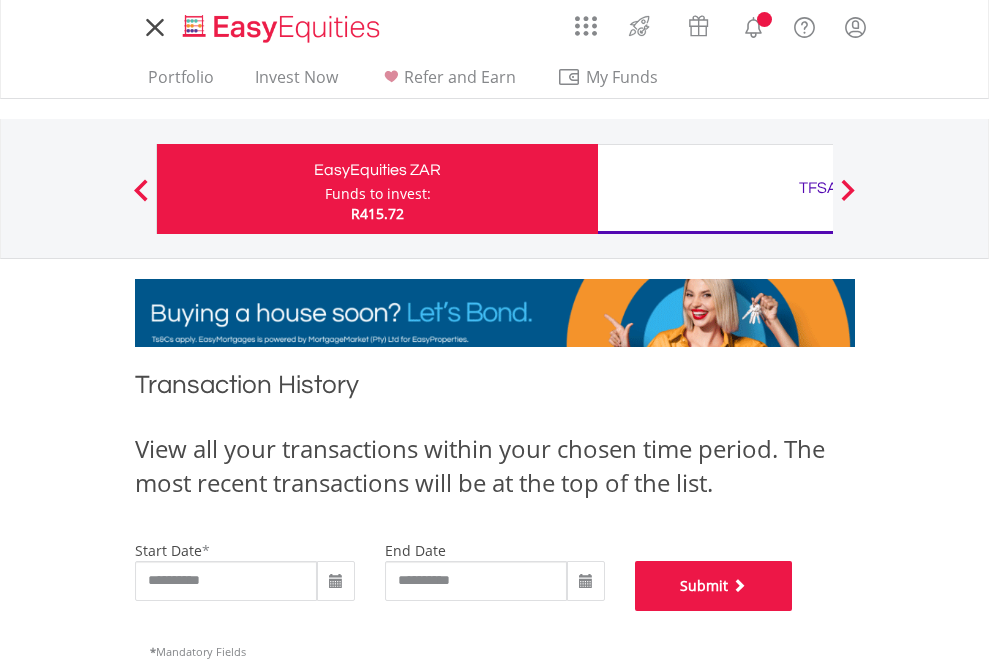 click on "Submit" at bounding box center [714, 586] 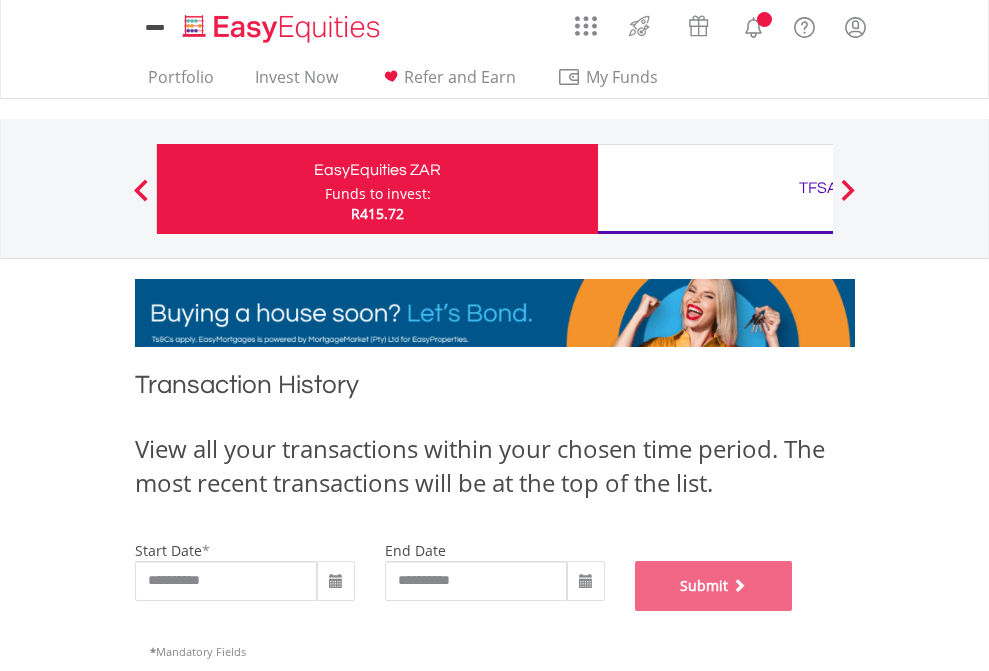 scroll, scrollTop: 811, scrollLeft: 0, axis: vertical 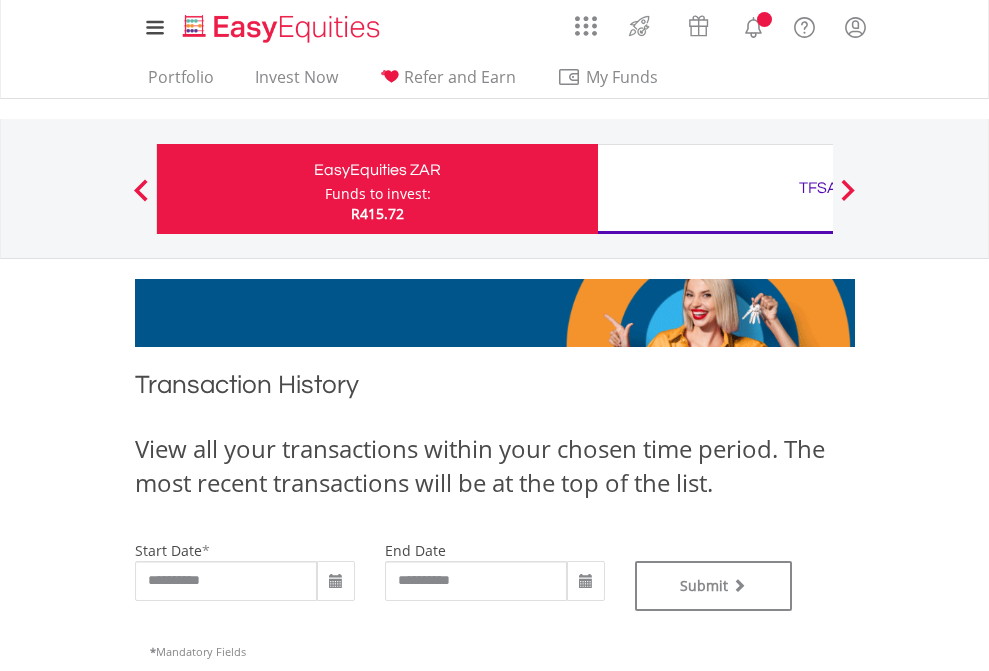 click on "TFSA" at bounding box center [818, 188] 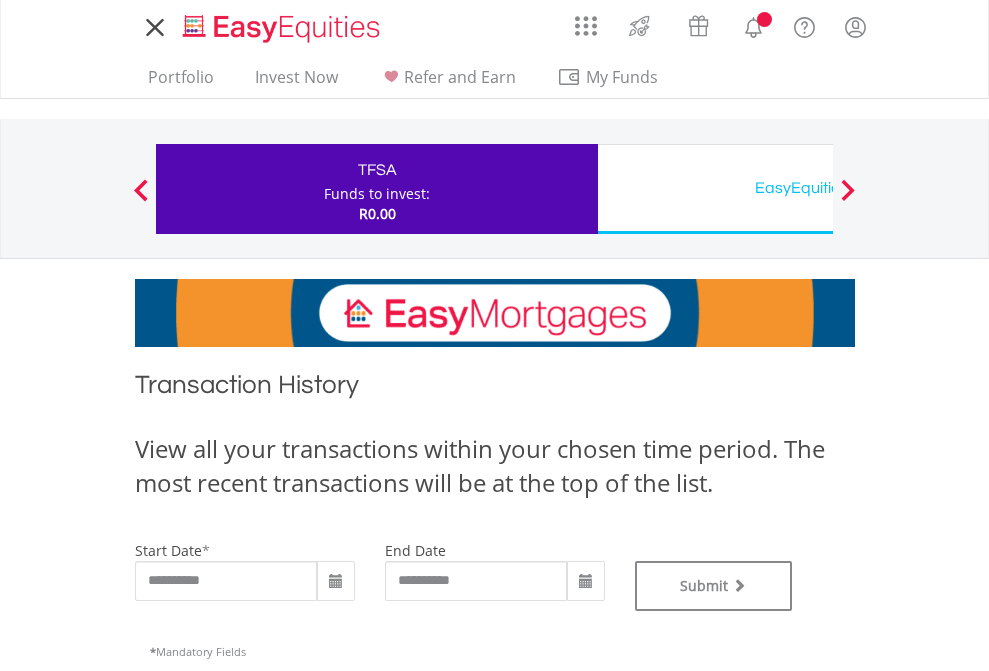 scroll, scrollTop: 0, scrollLeft: 0, axis: both 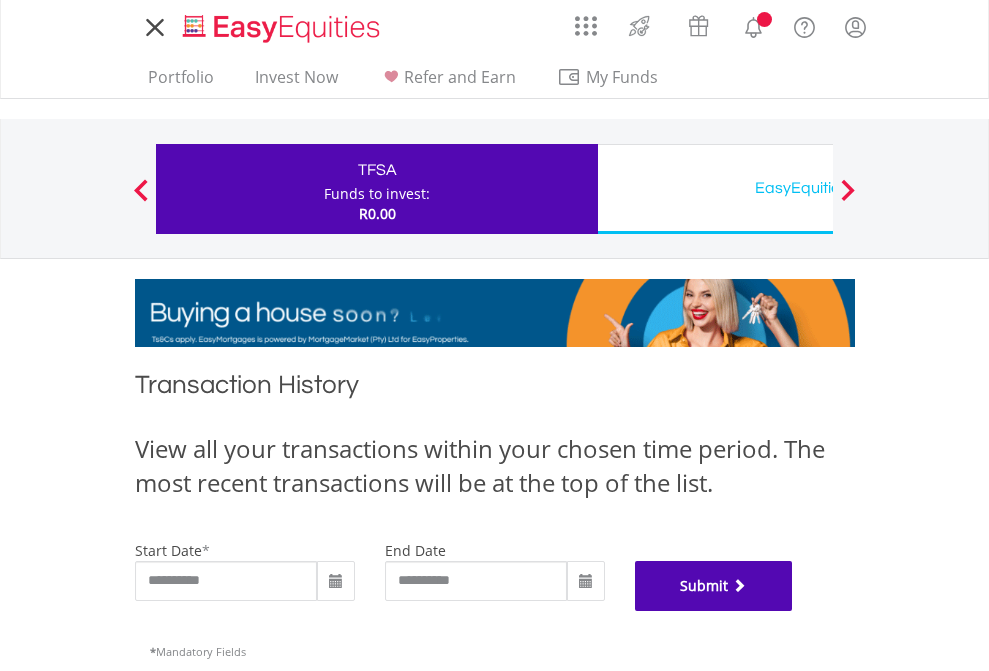 click on "Submit" at bounding box center [714, 586] 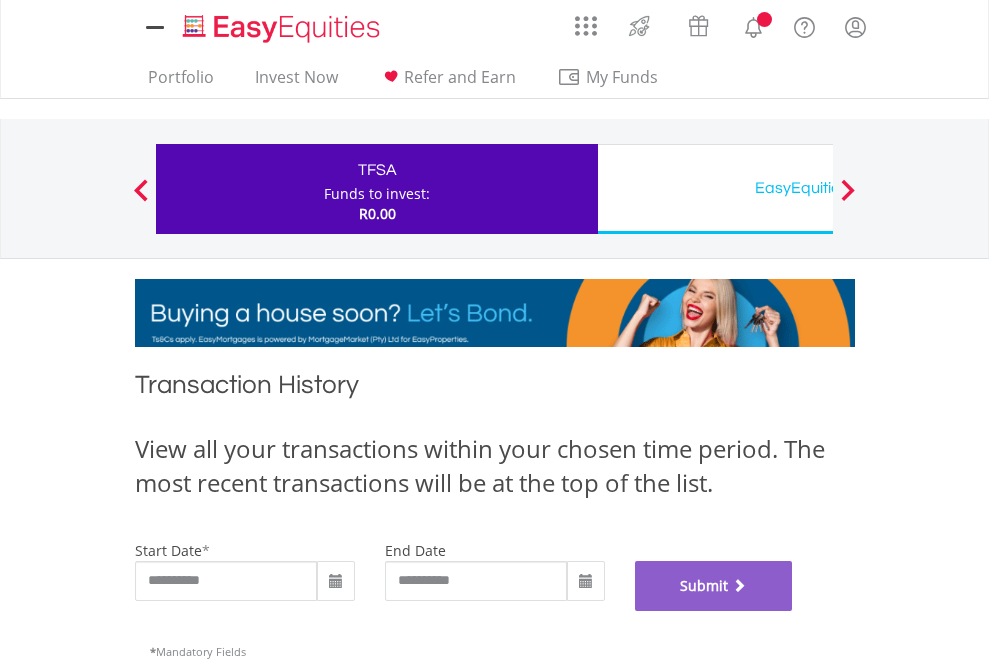 scroll, scrollTop: 811, scrollLeft: 0, axis: vertical 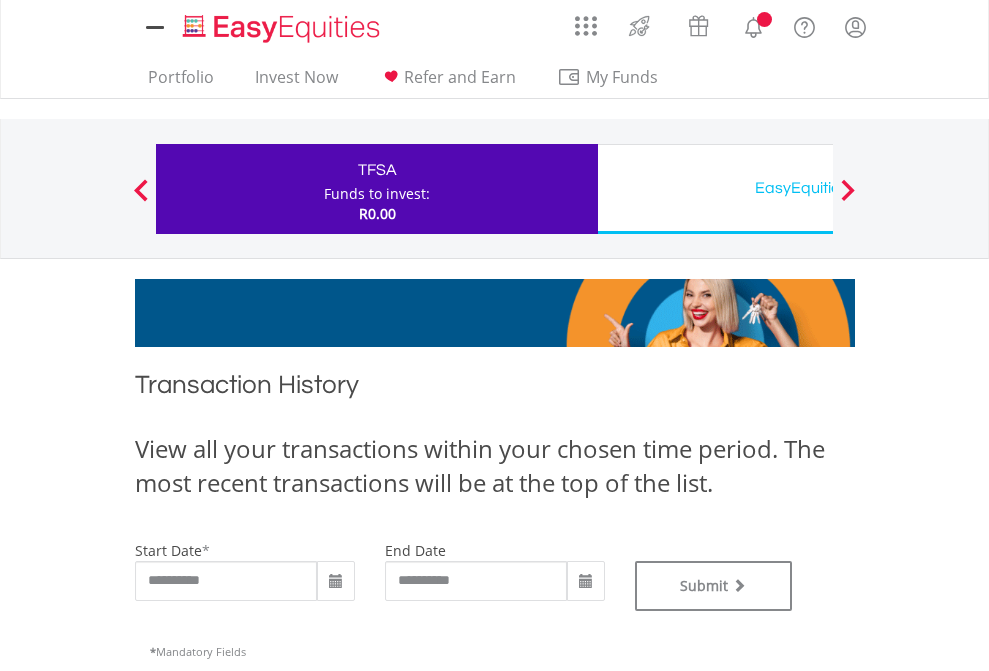 click on "EasyEquities USD" at bounding box center [818, 188] 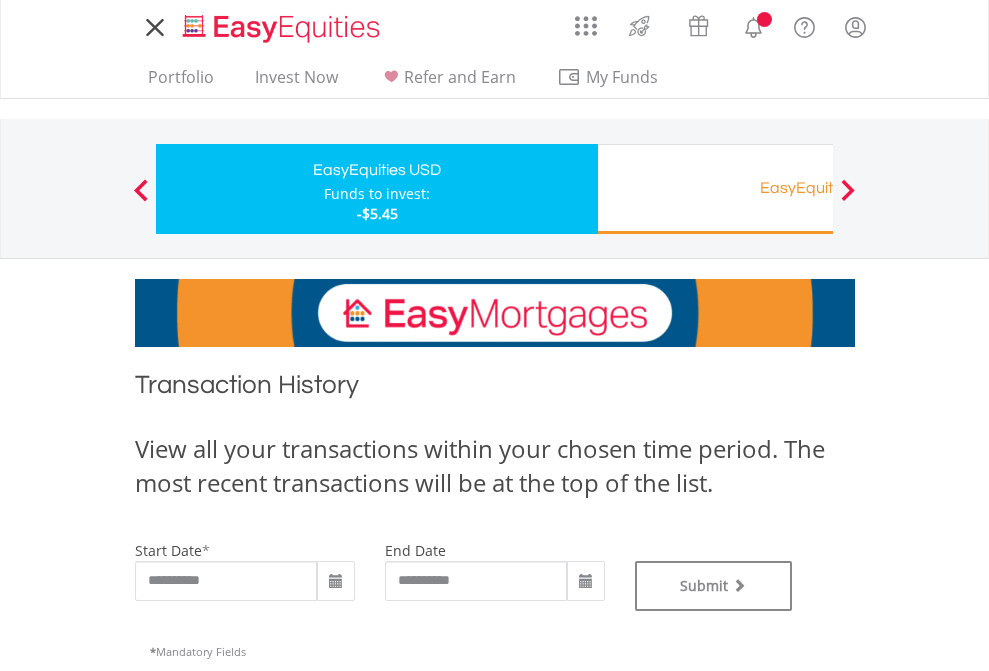 scroll, scrollTop: 0, scrollLeft: 0, axis: both 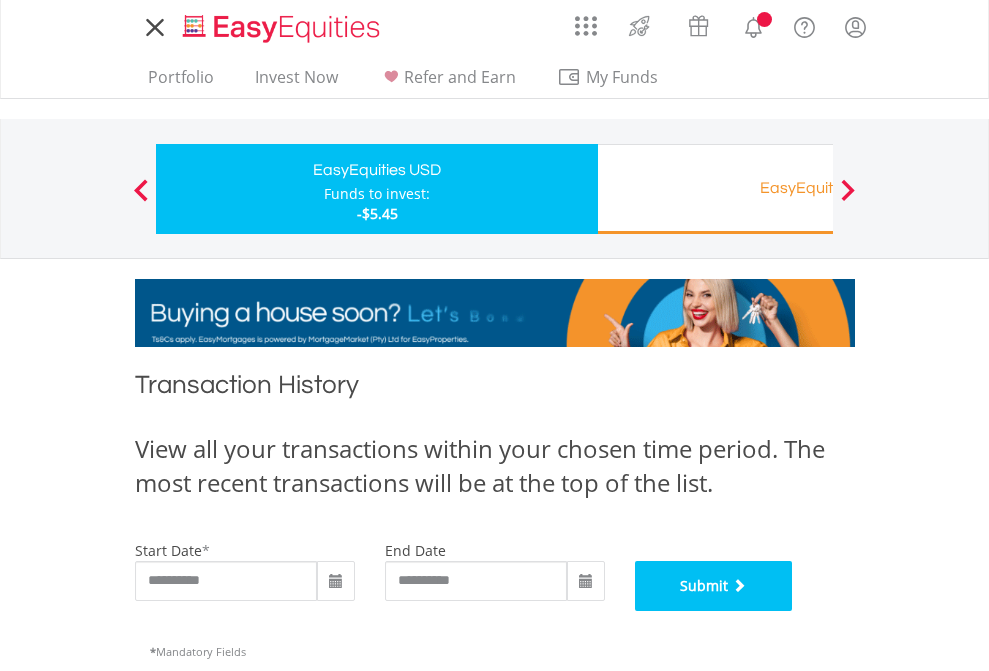 click on "Submit" at bounding box center [714, 586] 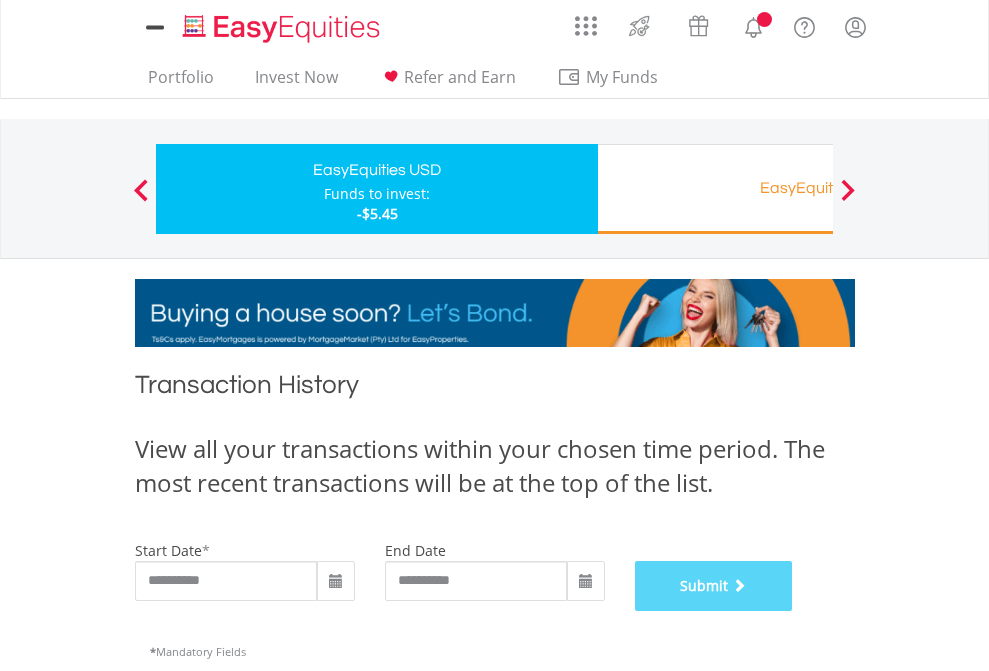 scroll, scrollTop: 811, scrollLeft: 0, axis: vertical 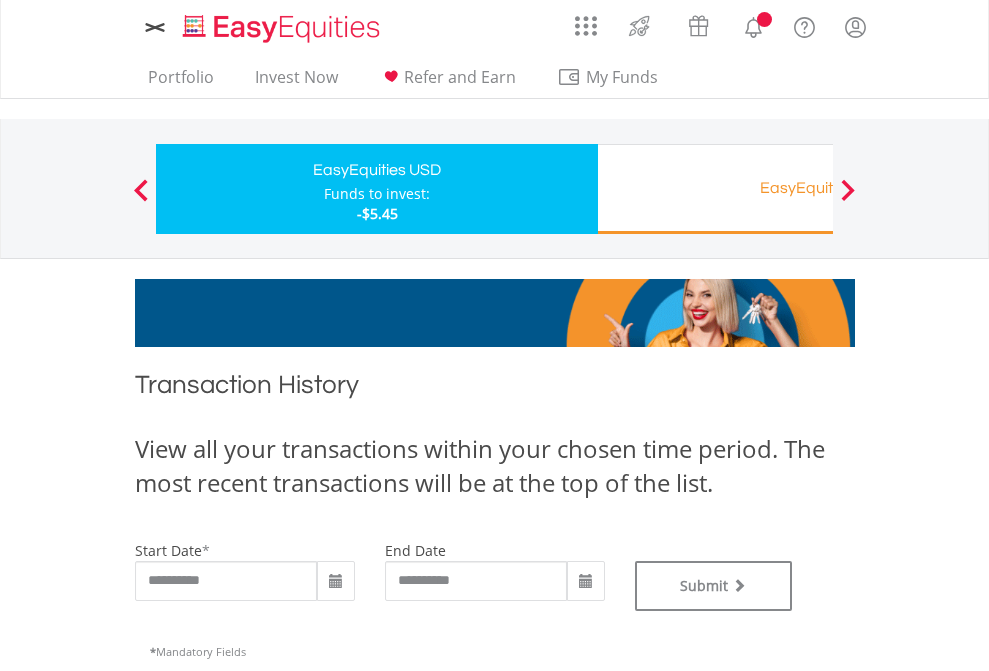 click on "EasyEquities RA" at bounding box center [818, 188] 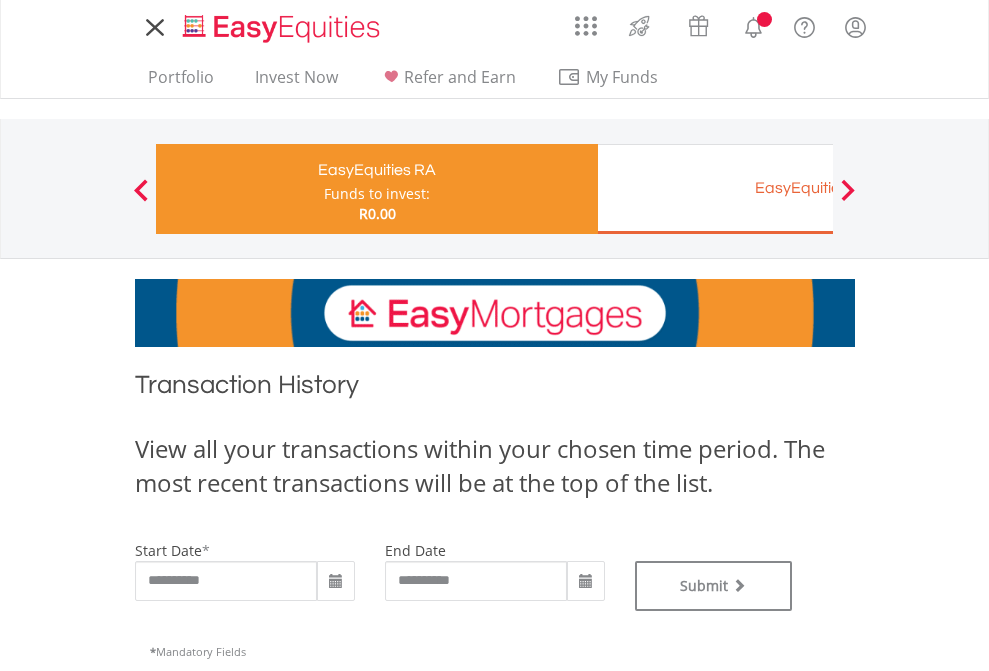 scroll, scrollTop: 0, scrollLeft: 0, axis: both 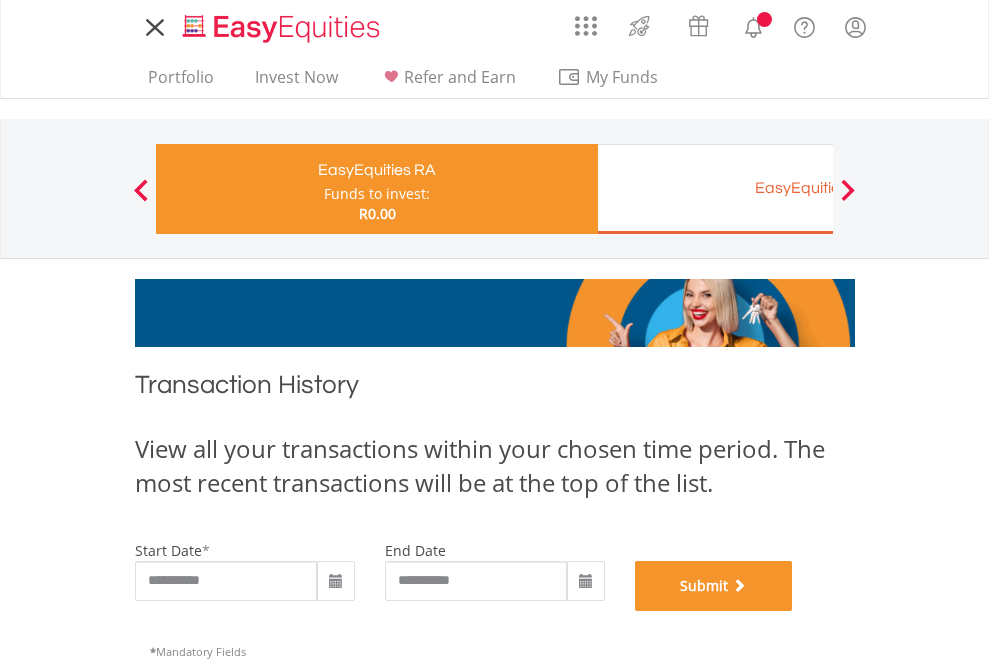 click on "Submit" at bounding box center [714, 586] 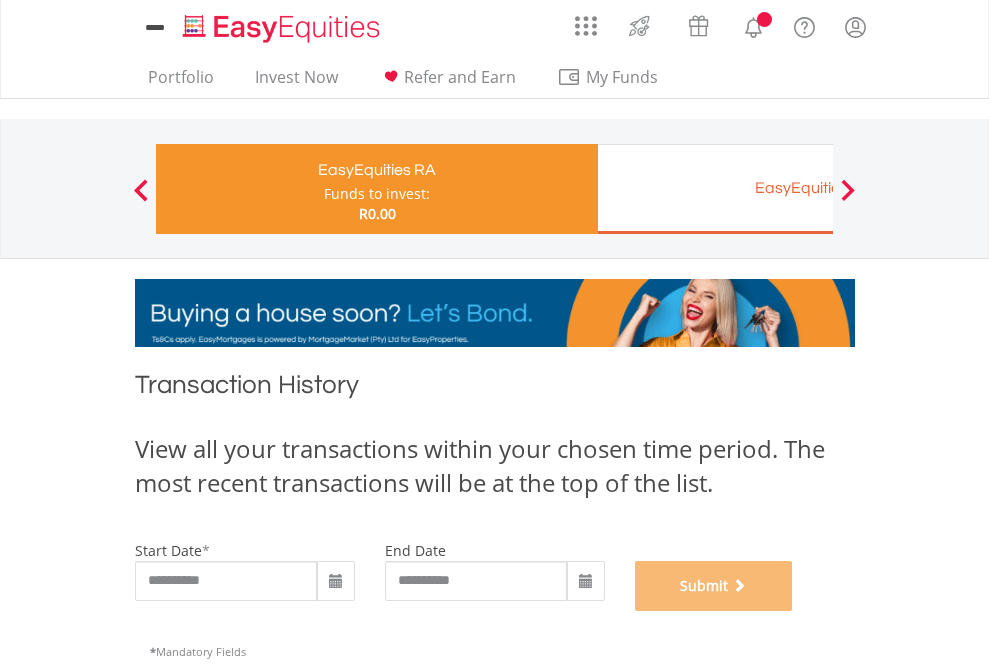 scroll, scrollTop: 811, scrollLeft: 0, axis: vertical 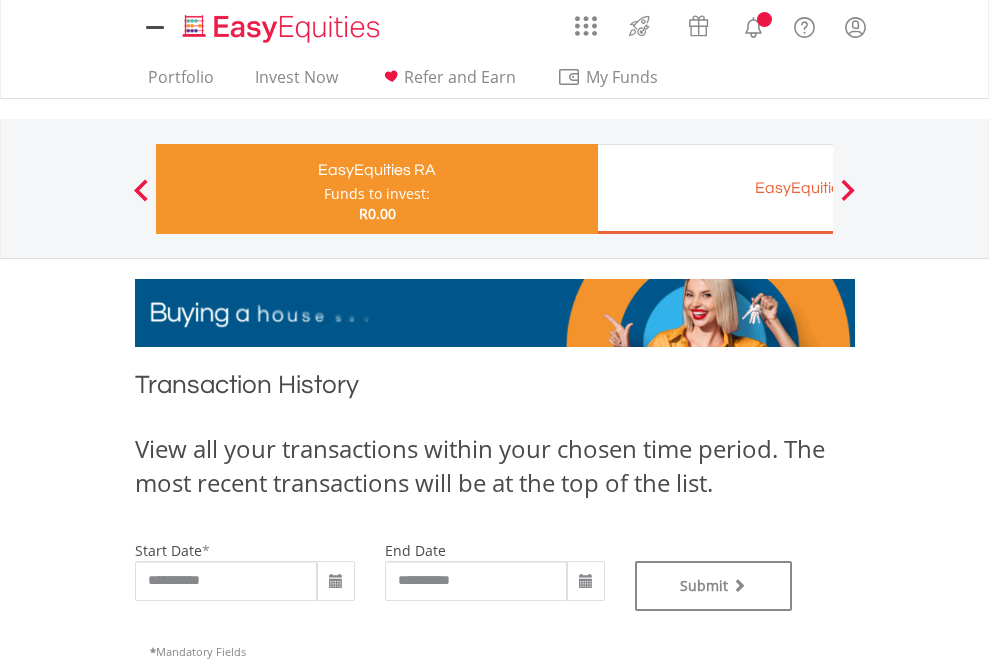 click on "EasyEquities EUR" at bounding box center [818, 188] 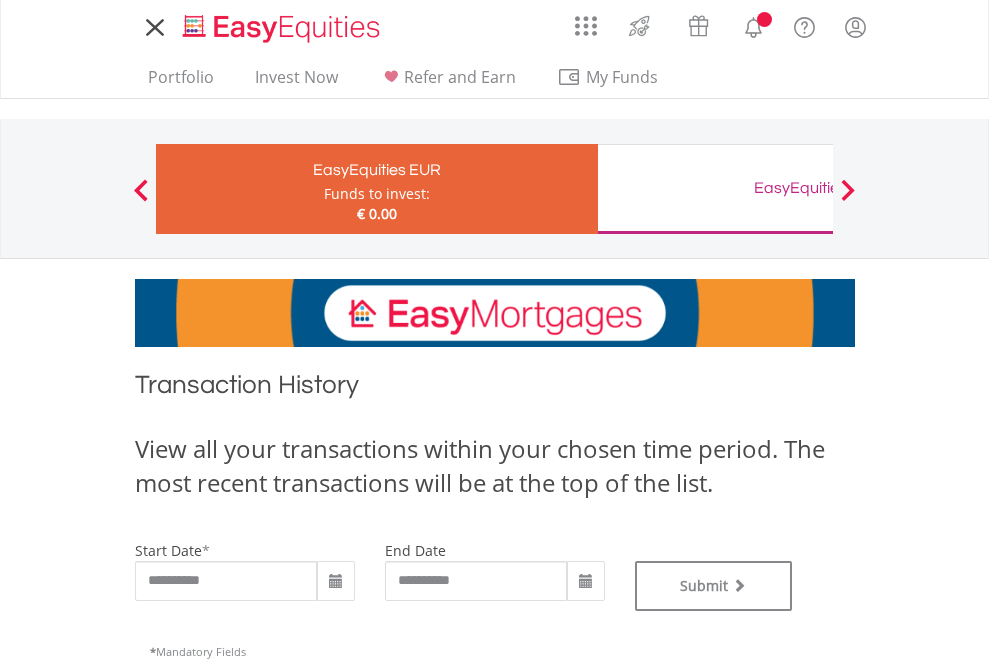 scroll, scrollTop: 0, scrollLeft: 0, axis: both 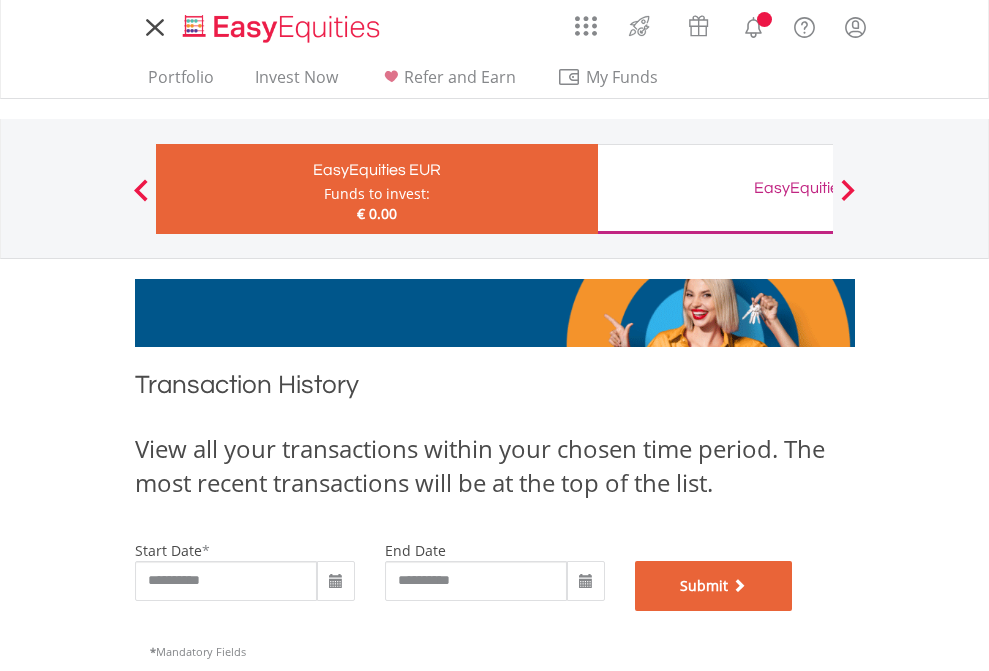 click on "Submit" at bounding box center (714, 586) 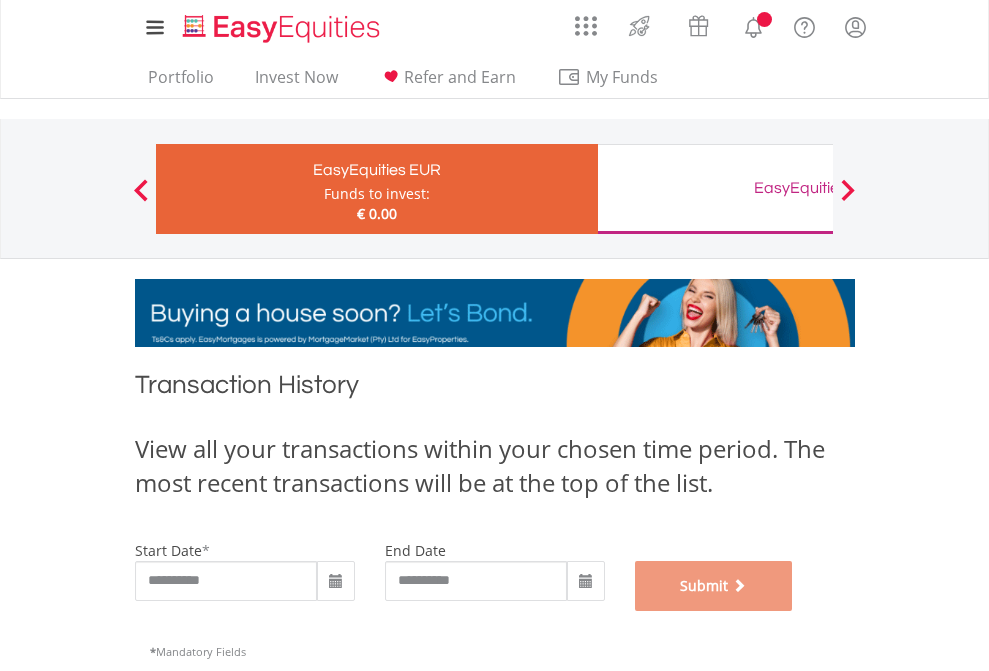 scroll, scrollTop: 811, scrollLeft: 0, axis: vertical 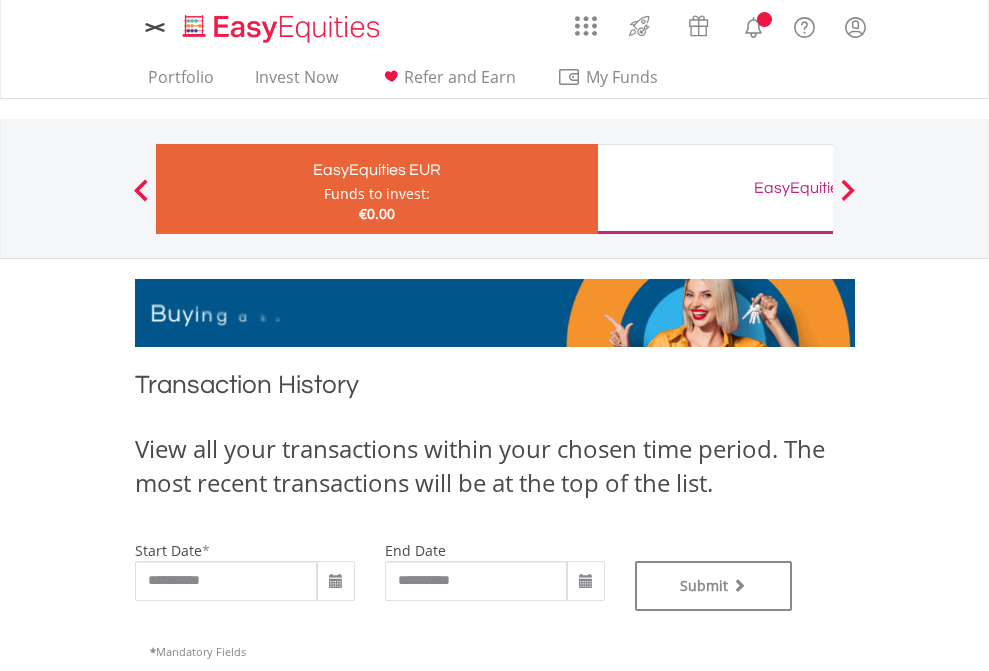 click on "EasyEquities GBP" at bounding box center [818, 188] 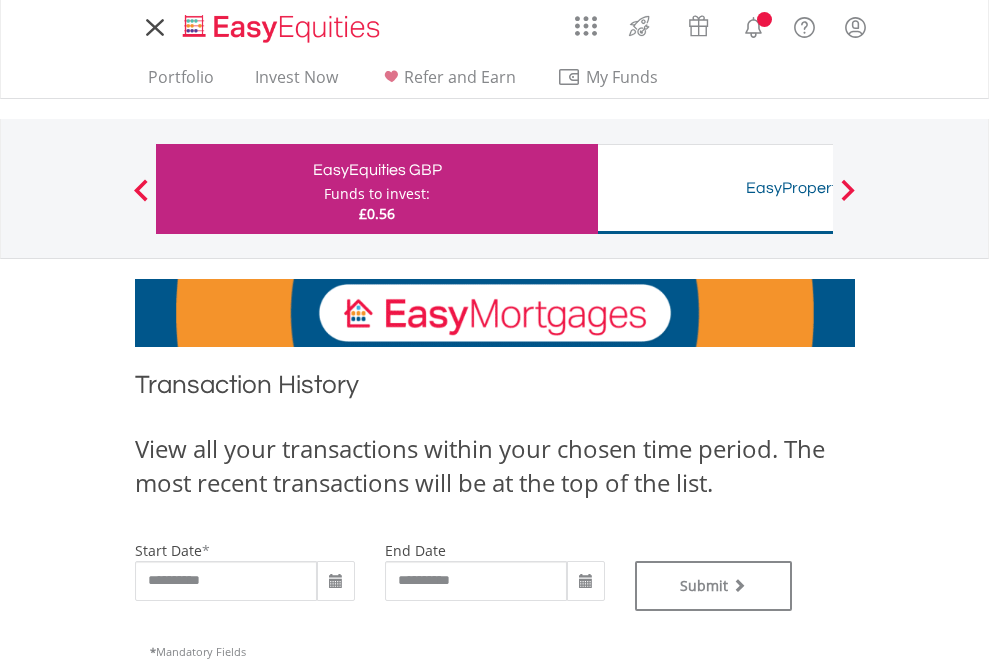 scroll, scrollTop: 0, scrollLeft: 0, axis: both 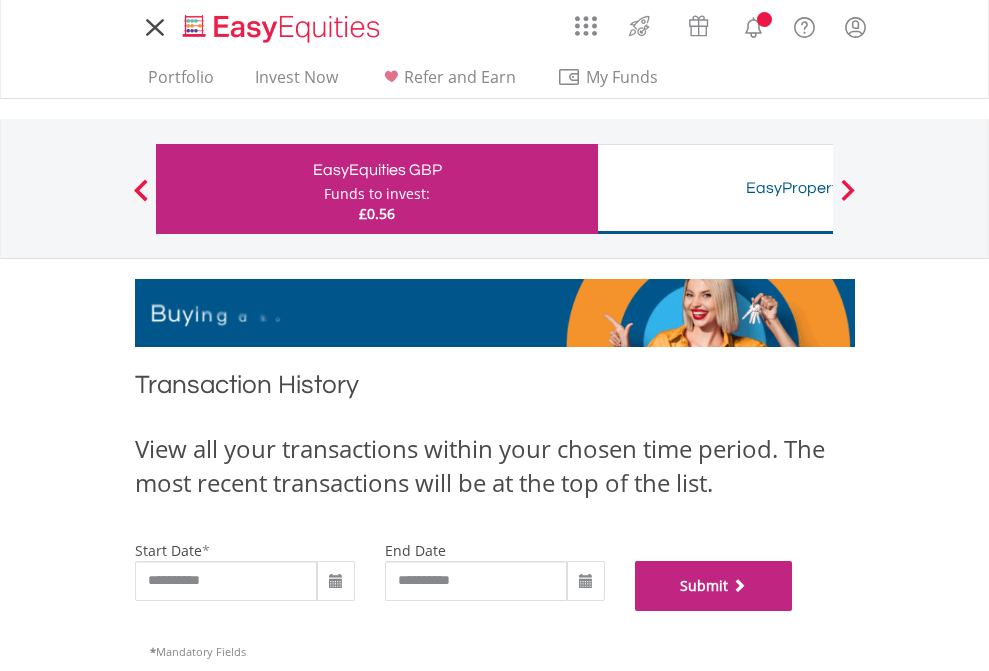click on "Submit" at bounding box center [714, 586] 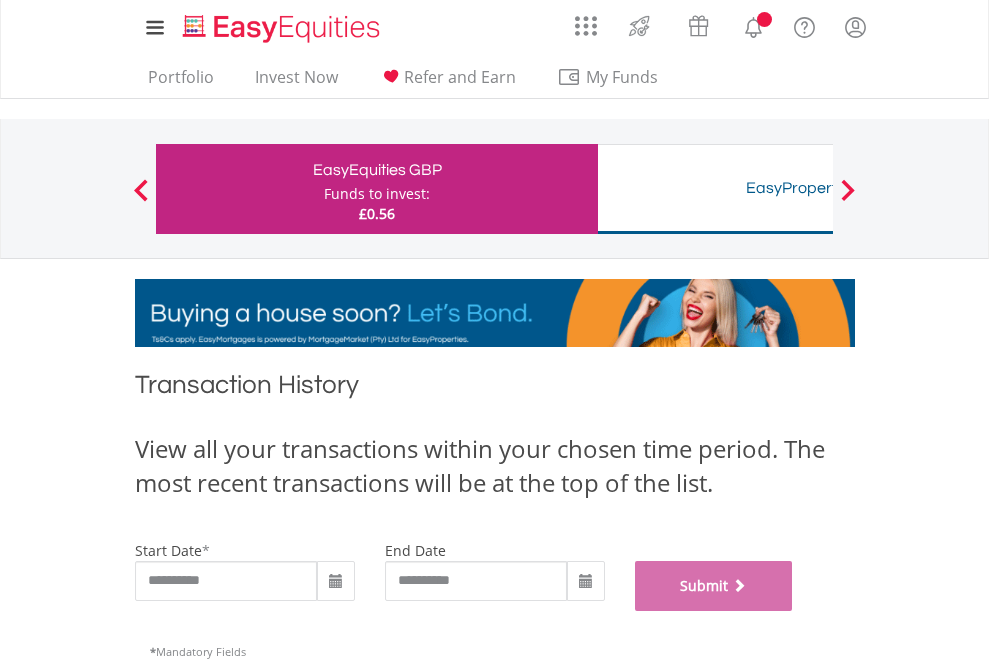 scroll, scrollTop: 811, scrollLeft: 0, axis: vertical 